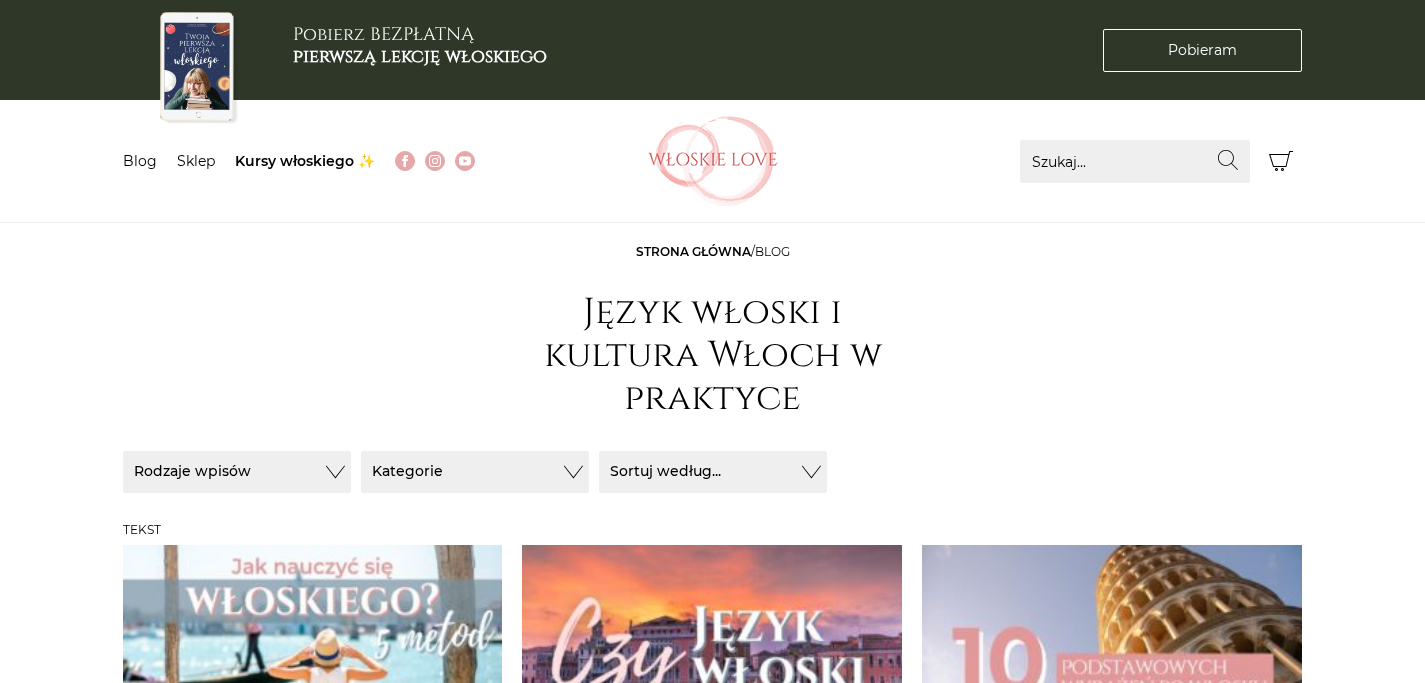 scroll, scrollTop: 767, scrollLeft: 0, axis: vertical 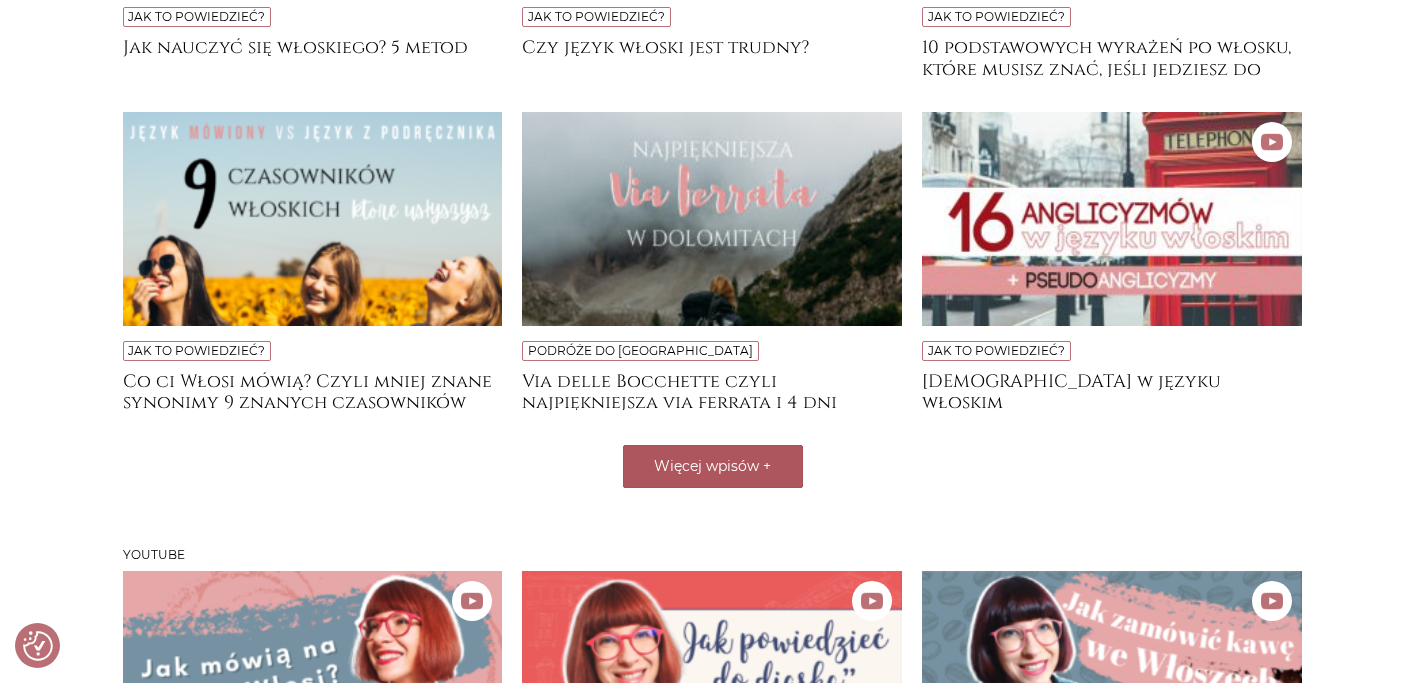 click on "Więcej wpisów   +" at bounding box center (713, 466) 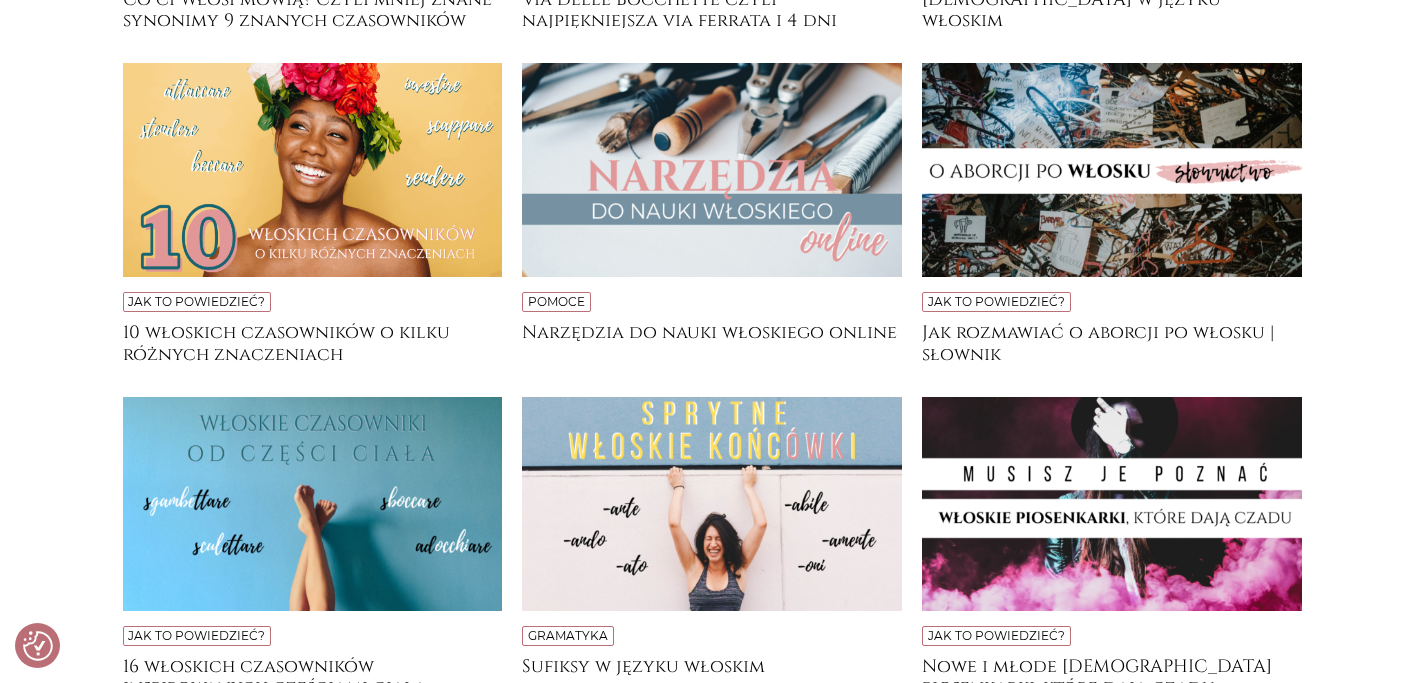 scroll, scrollTop: 1314, scrollLeft: 0, axis: vertical 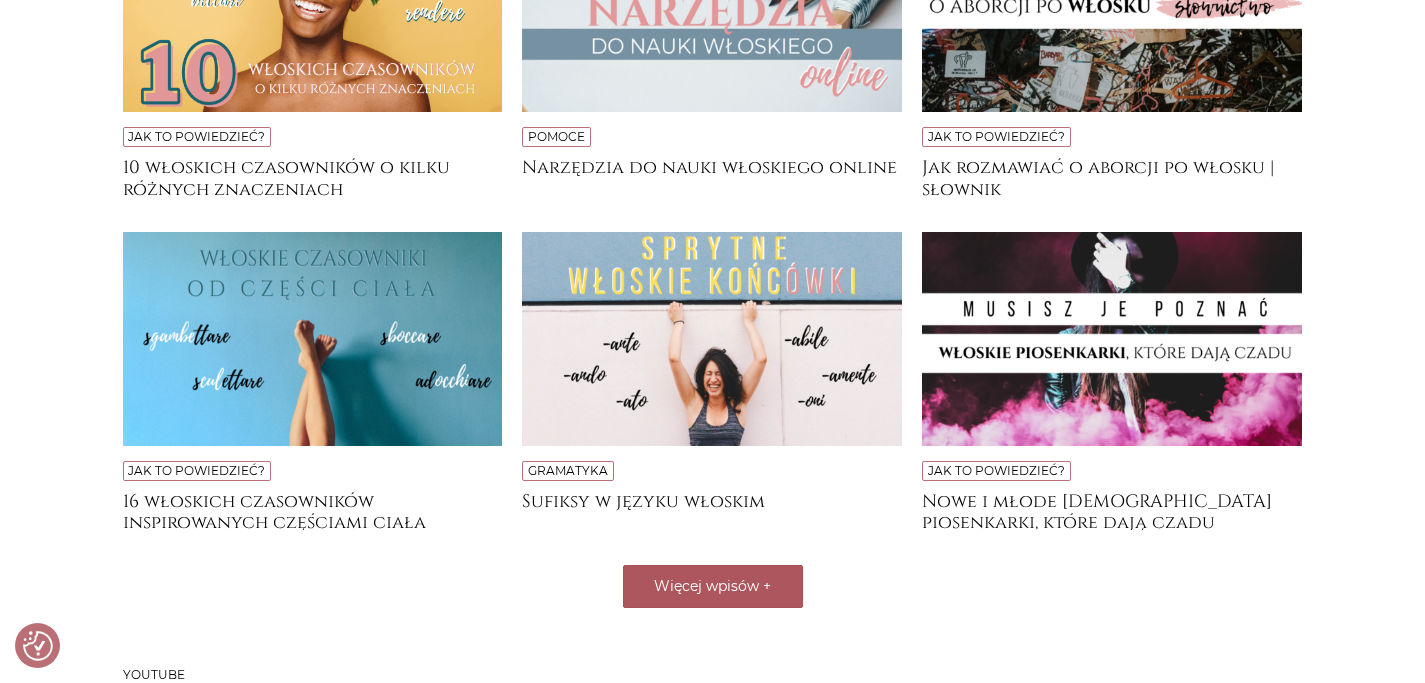 click on "Więcej wpisów" at bounding box center (706, 586) 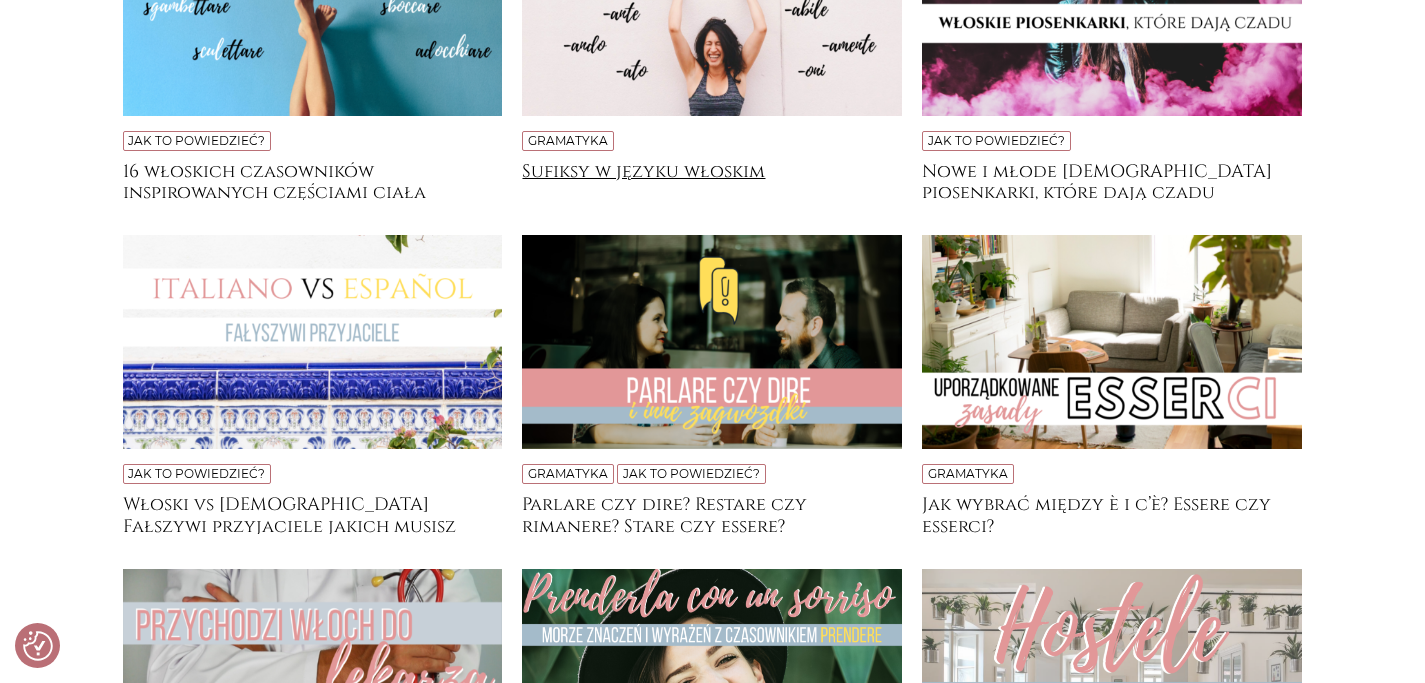 scroll, scrollTop: 2464, scrollLeft: 0, axis: vertical 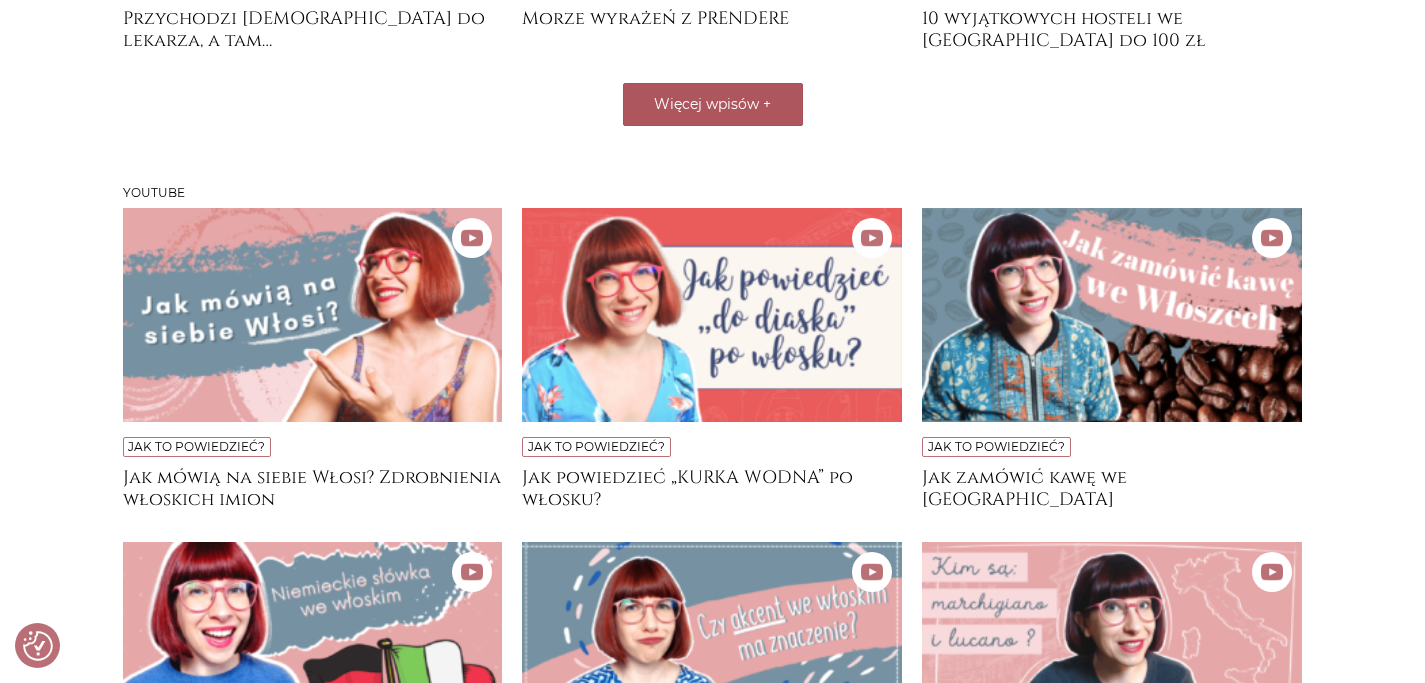 click on "Więcej wpisów   +" at bounding box center [713, 104] 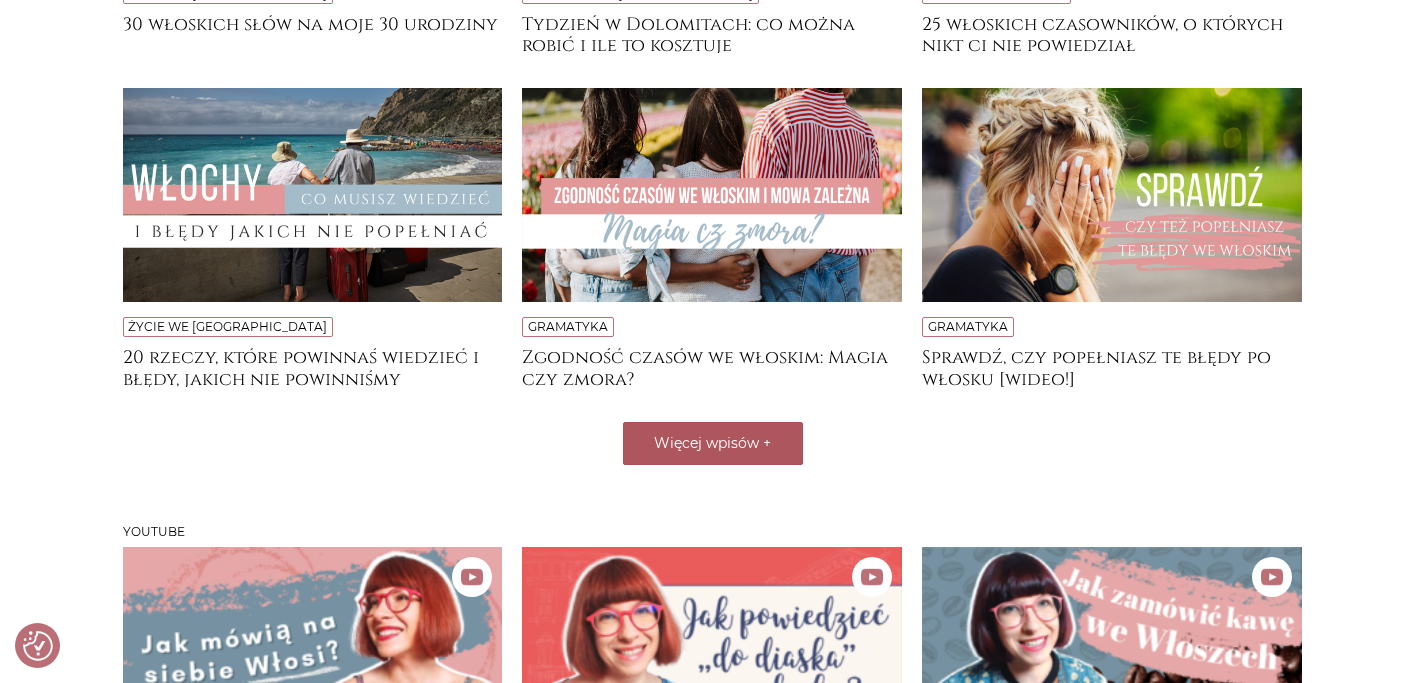 scroll, scrollTop: 2793, scrollLeft: 0, axis: vertical 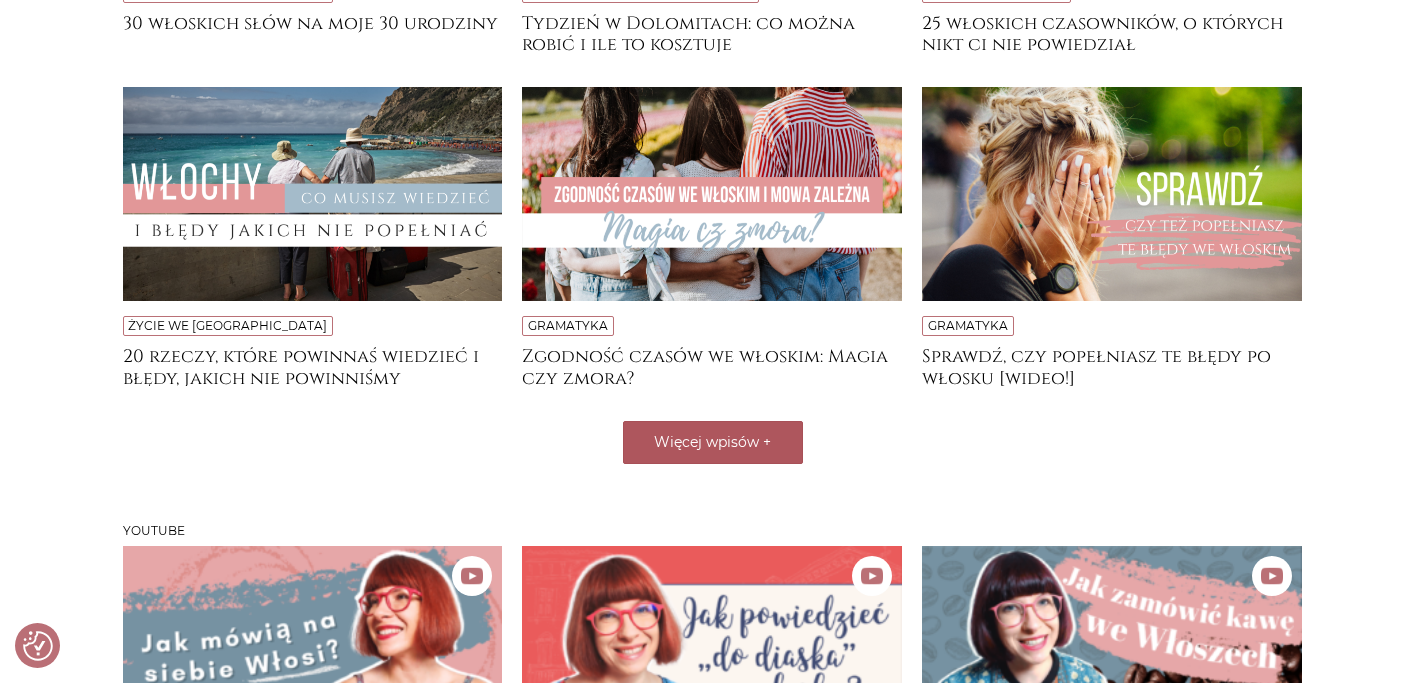 click on "Więcej wpisów" at bounding box center [706, 442] 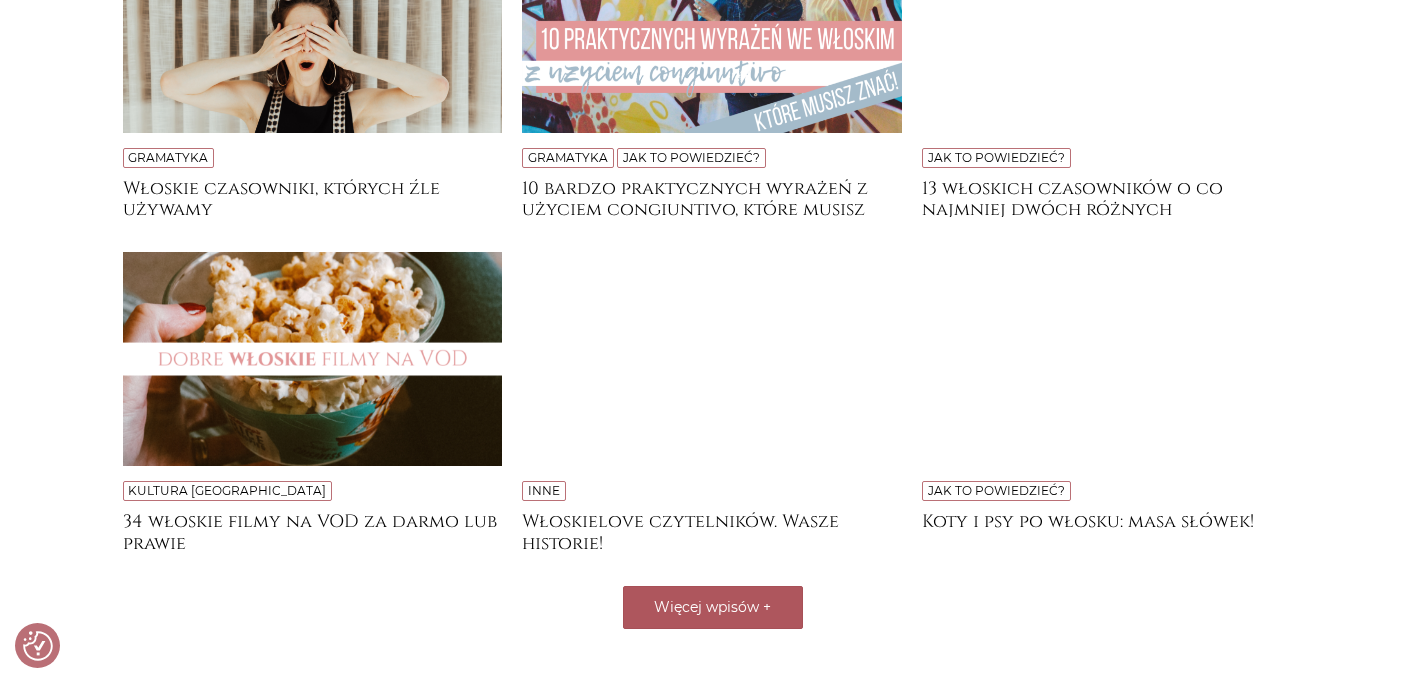 scroll, scrollTop: 3304, scrollLeft: 0, axis: vertical 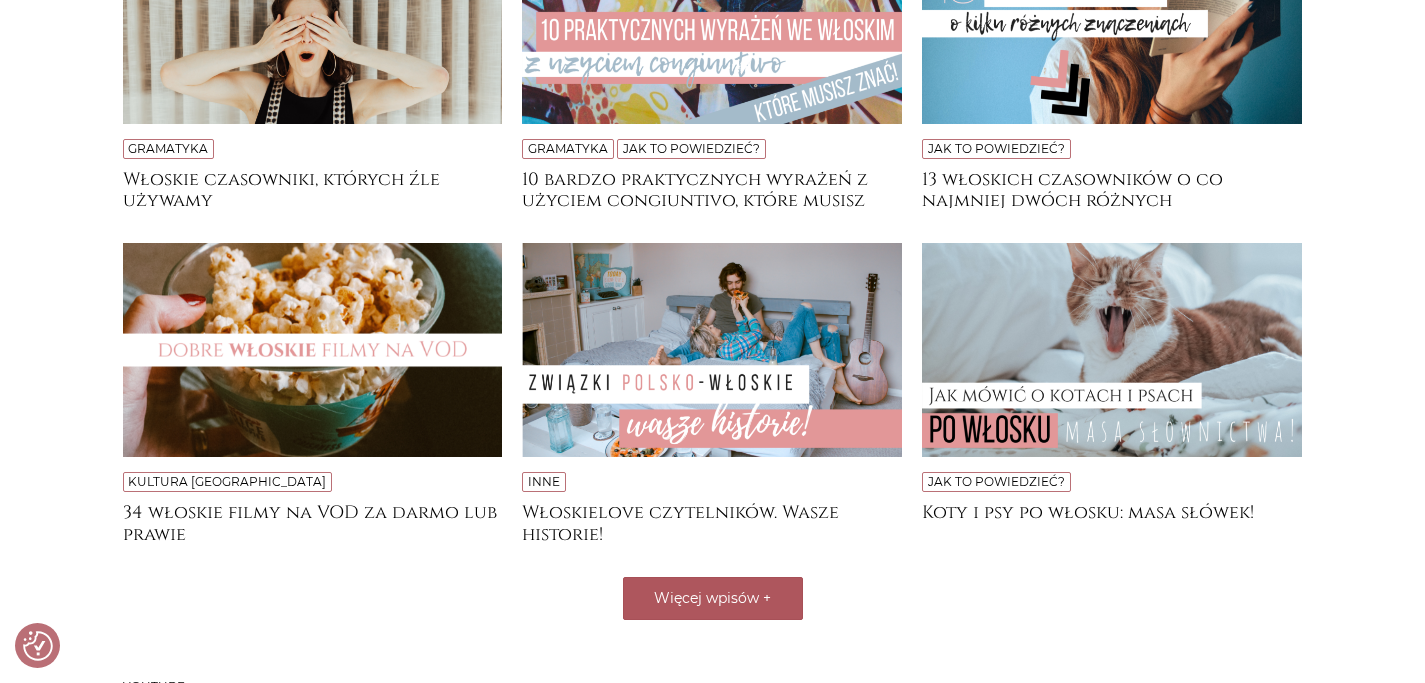 click on "Więcej wpisów   +" at bounding box center [713, 598] 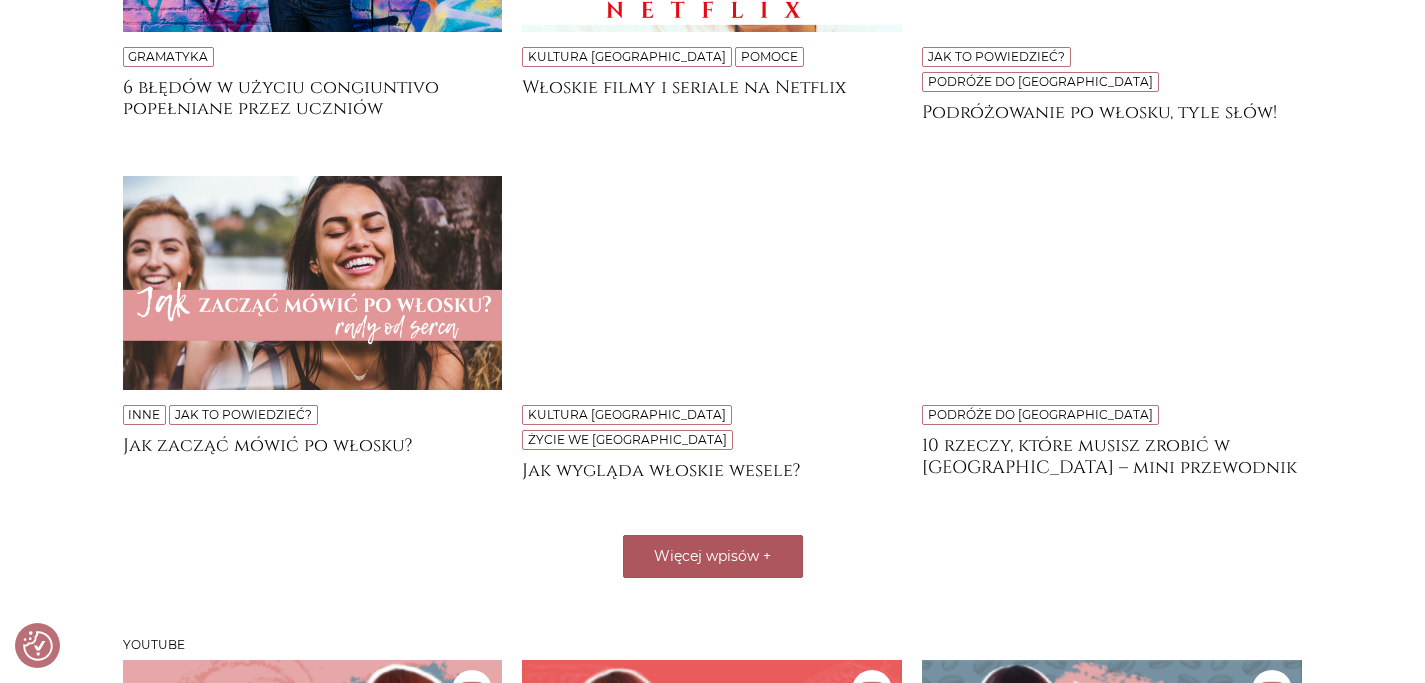 scroll, scrollTop: 4248, scrollLeft: 0, axis: vertical 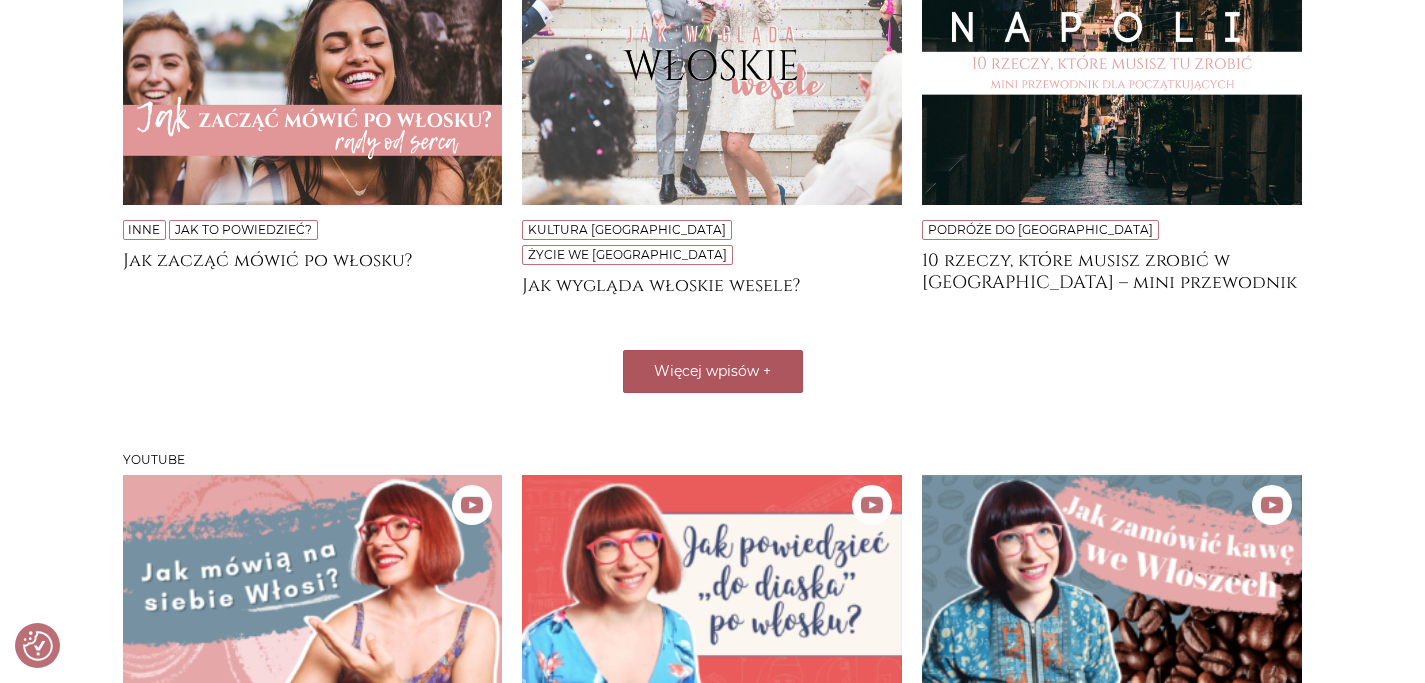click on "Więcej wpisów   +" at bounding box center (713, 371) 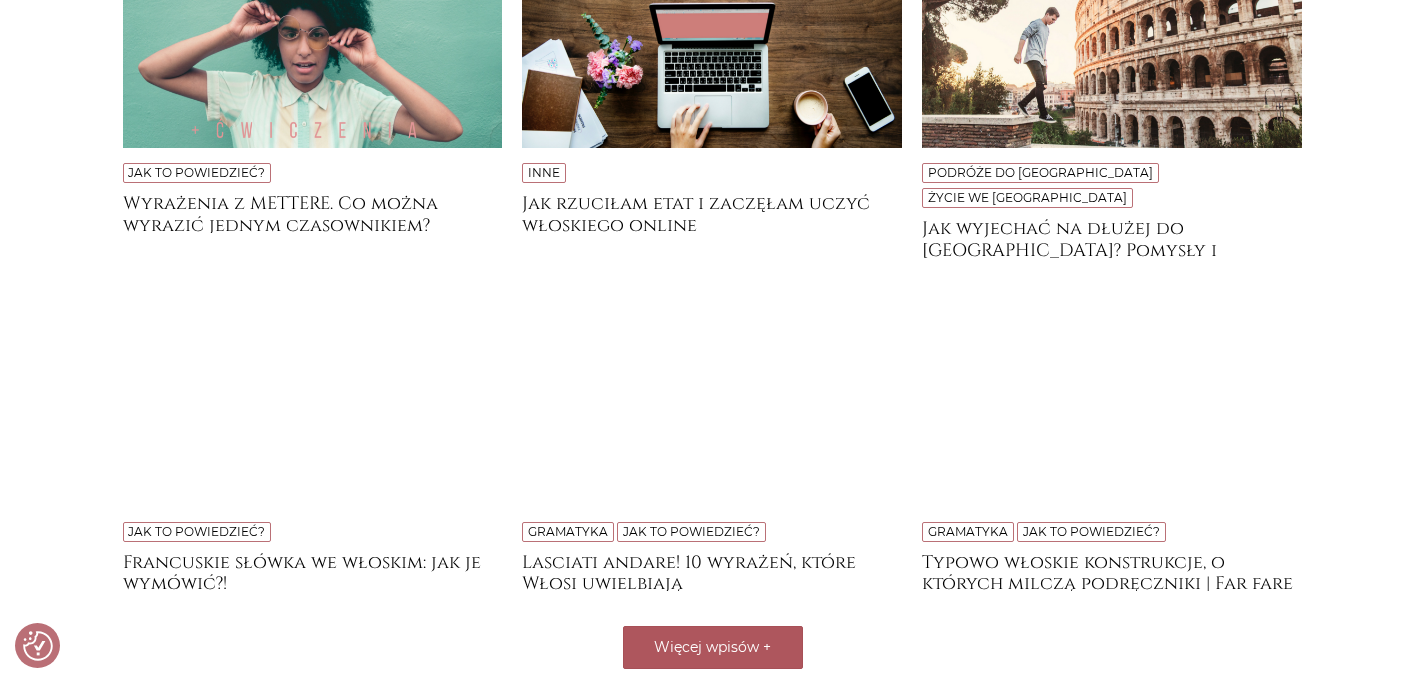 scroll, scrollTop: 5003, scrollLeft: 0, axis: vertical 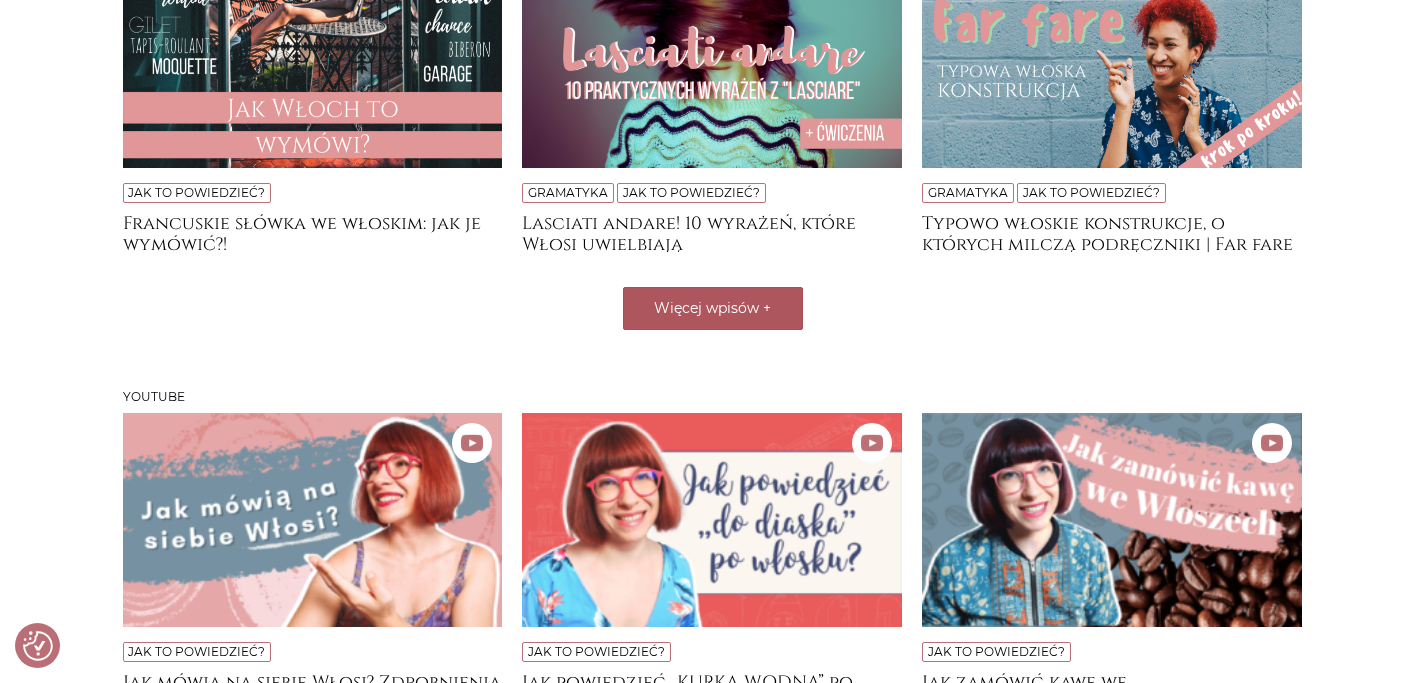 click on "Więcej wpisów   +" at bounding box center (713, 308) 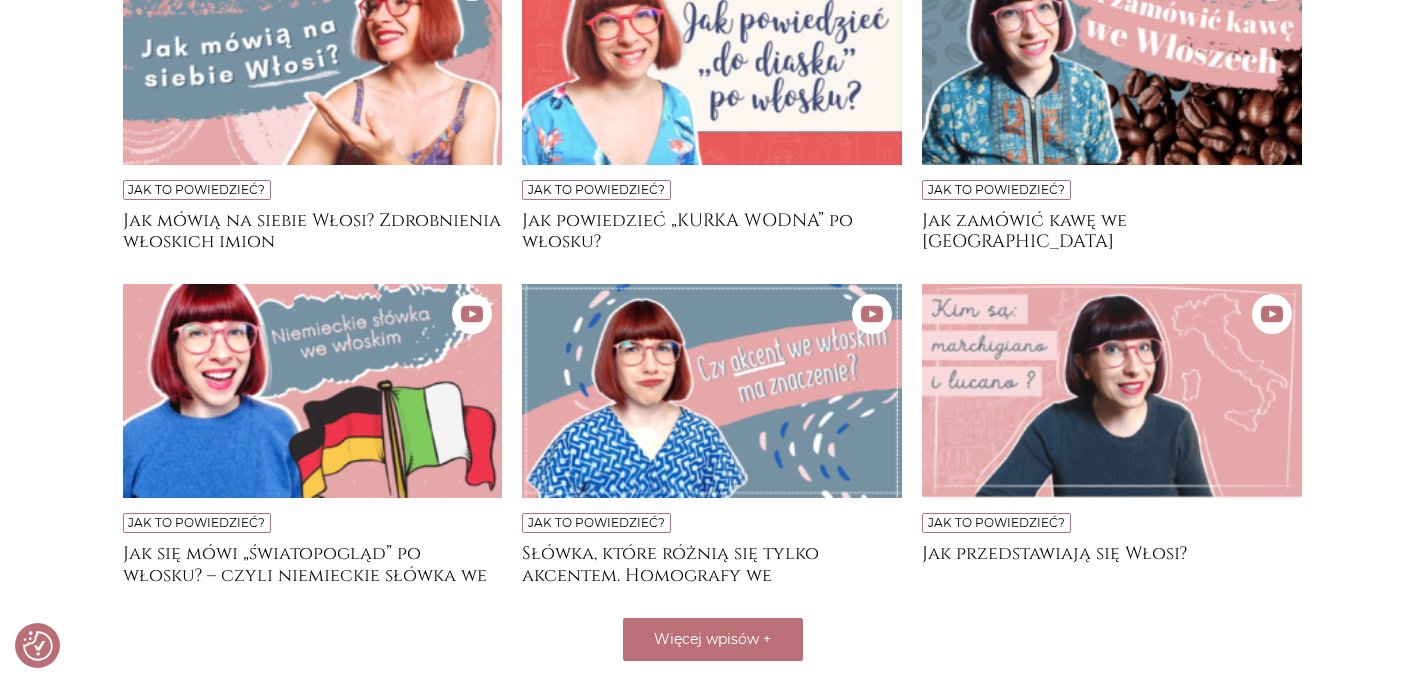scroll, scrollTop: 5811, scrollLeft: 0, axis: vertical 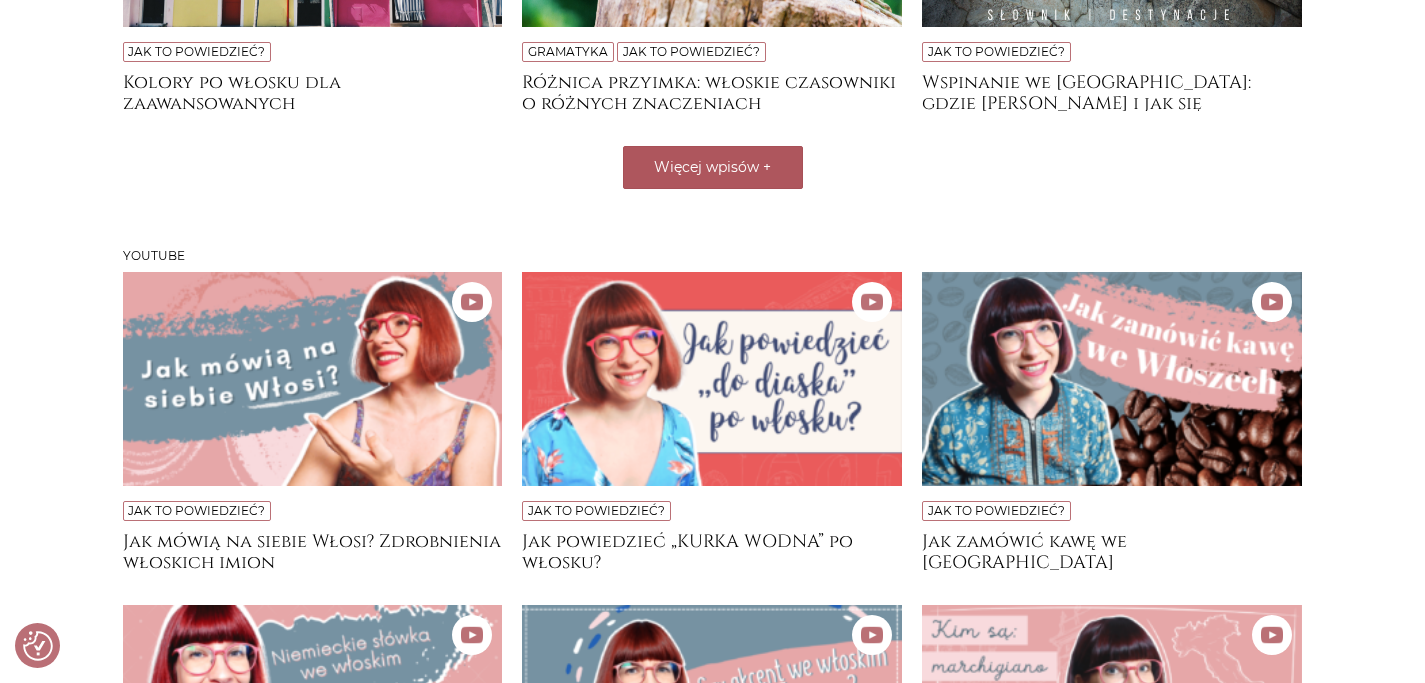 click on "Więcej wpisów   +" at bounding box center [713, 167] 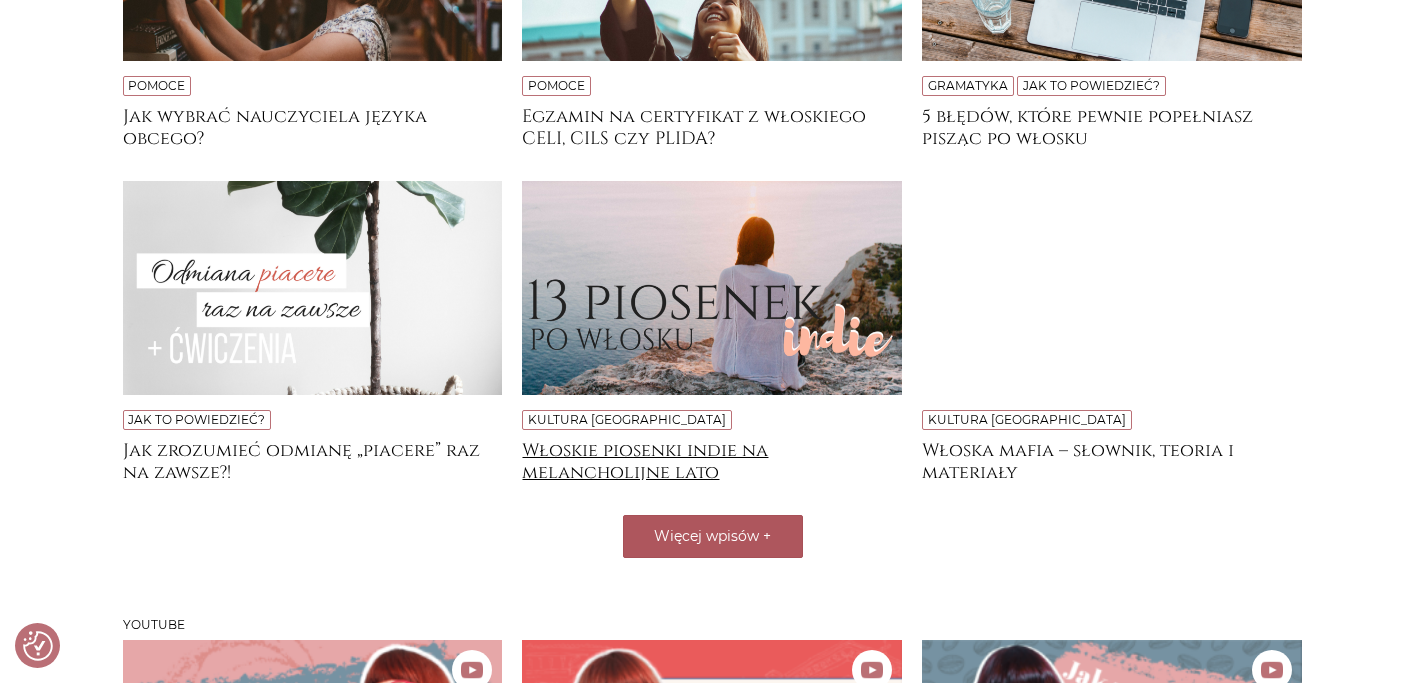 scroll, scrollTop: 6355, scrollLeft: 0, axis: vertical 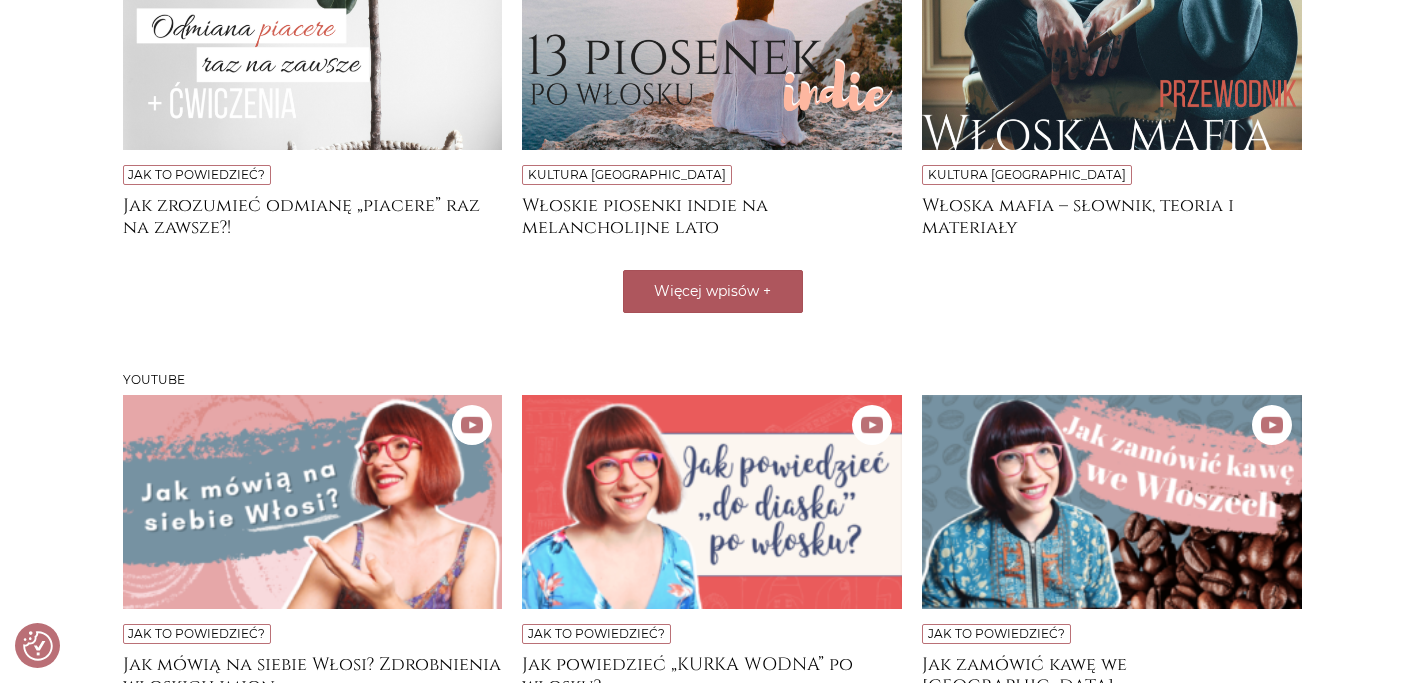 click on "Więcej wpisów" at bounding box center (706, 291) 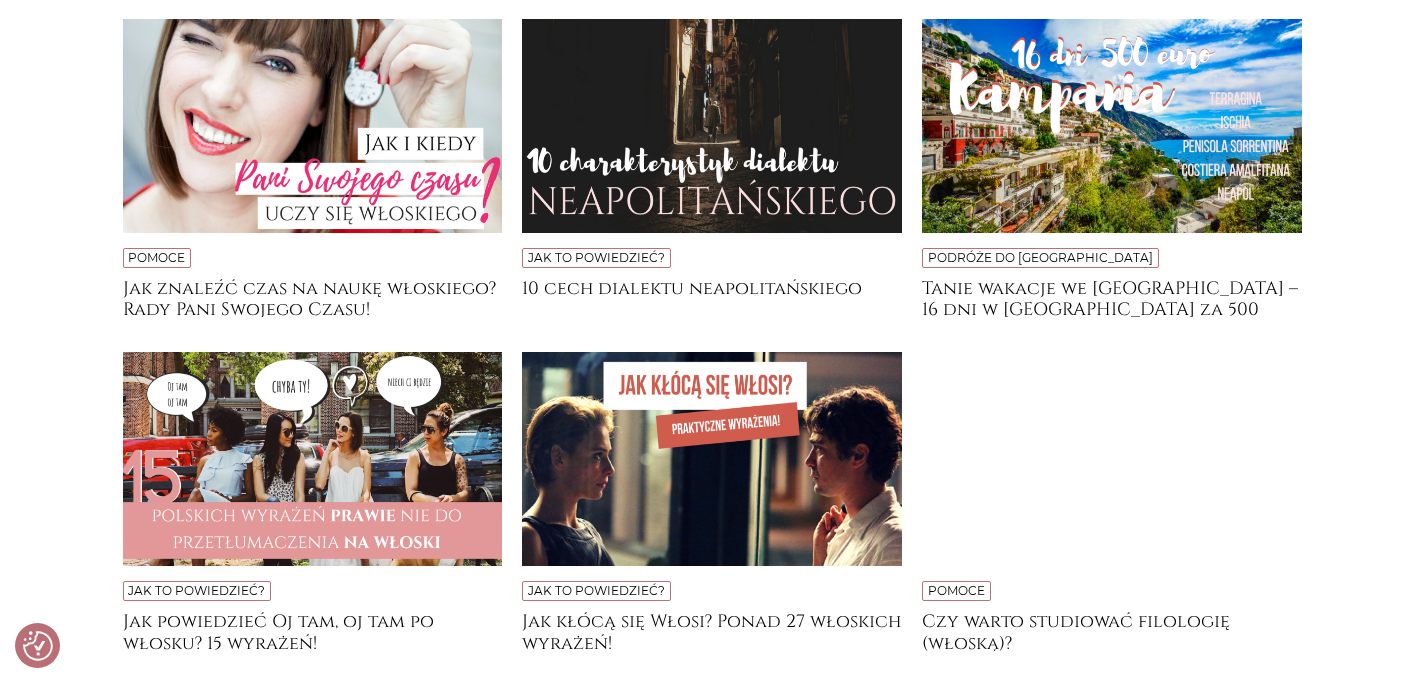 scroll, scrollTop: 6763, scrollLeft: 0, axis: vertical 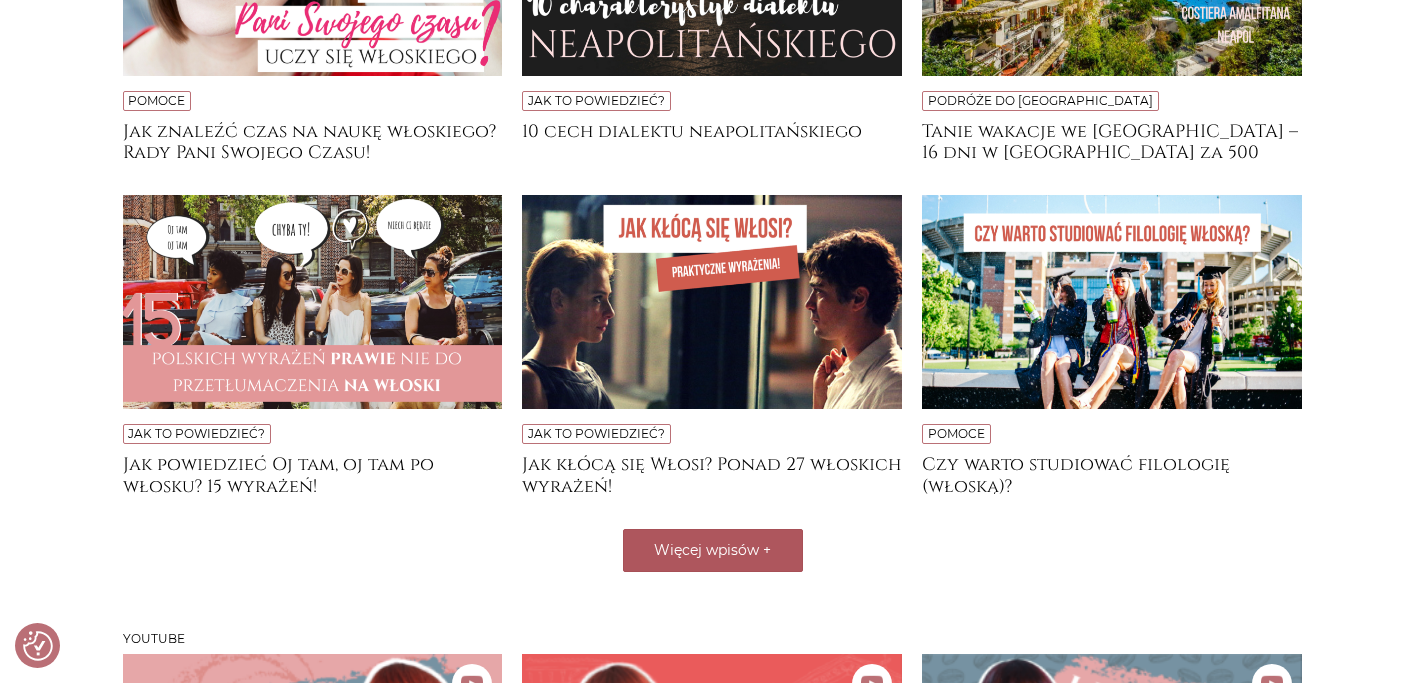 click on "Więcej wpisów   +" at bounding box center (713, 550) 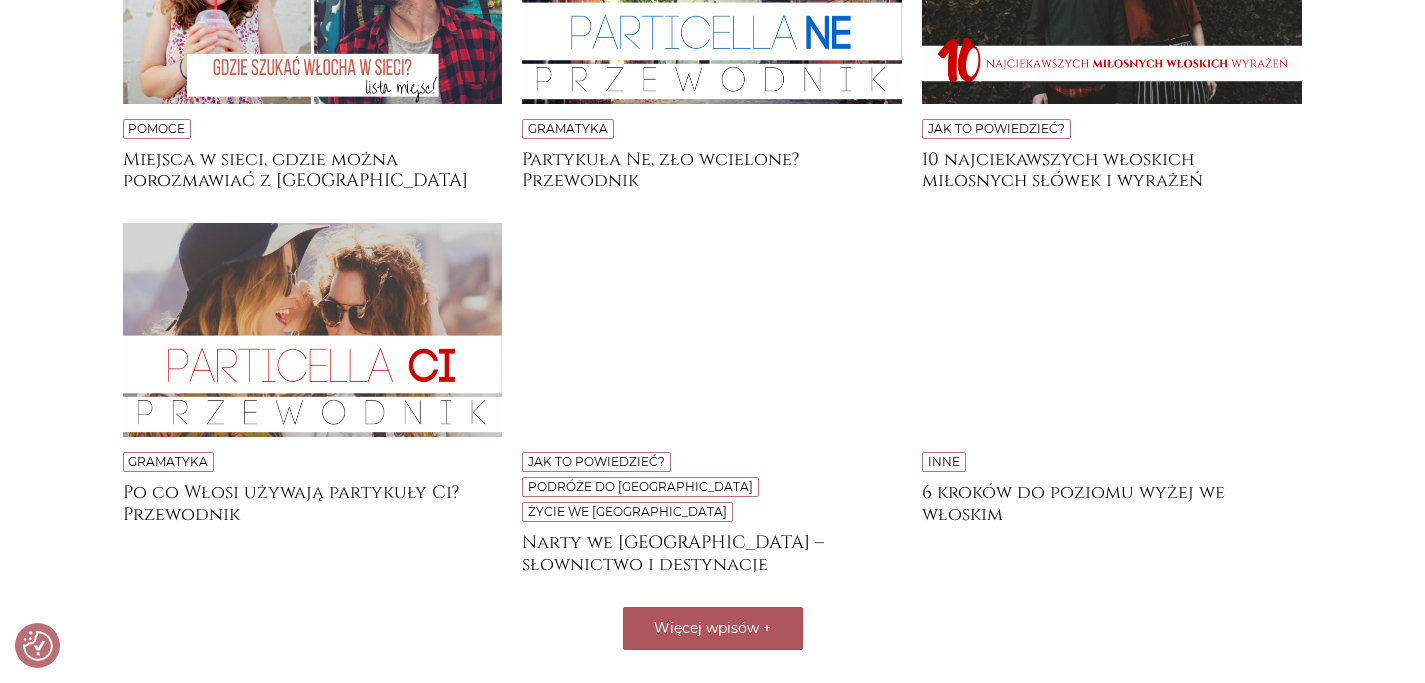 scroll, scrollTop: 7599, scrollLeft: 0, axis: vertical 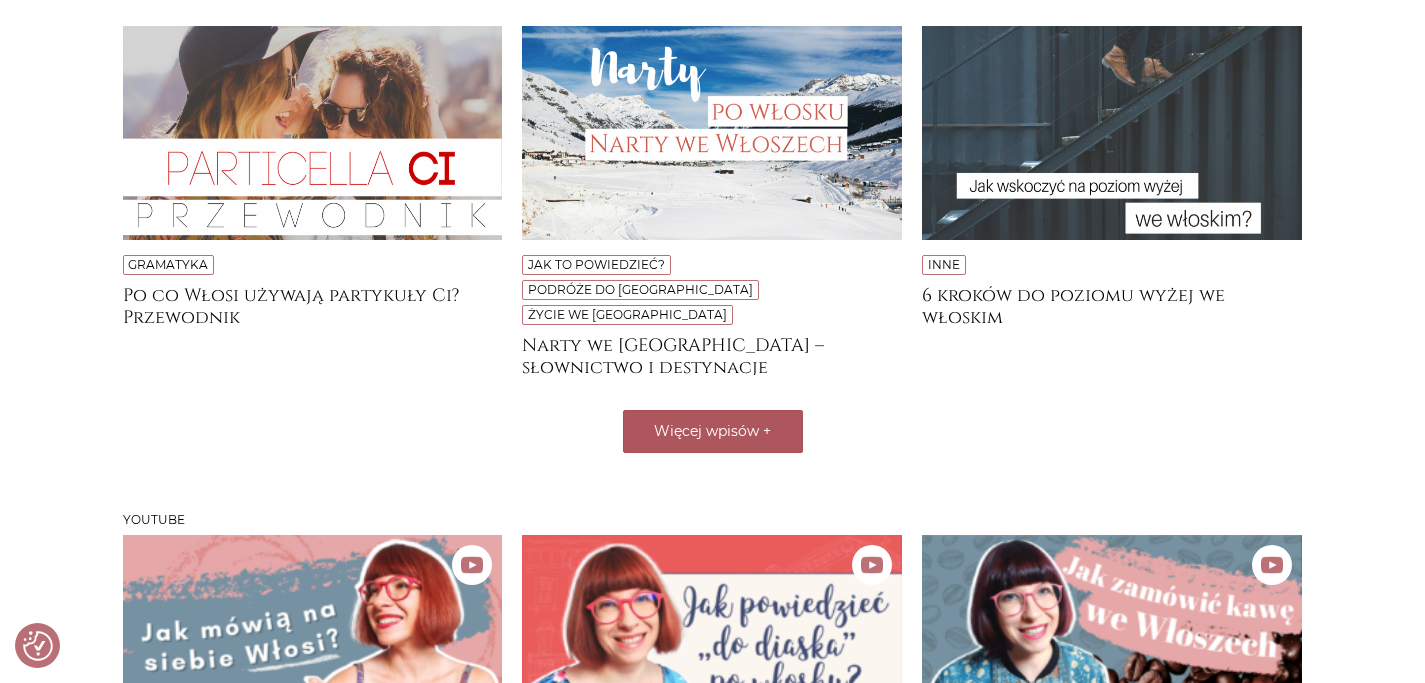 click on "Więcej wpisów" at bounding box center (706, 431) 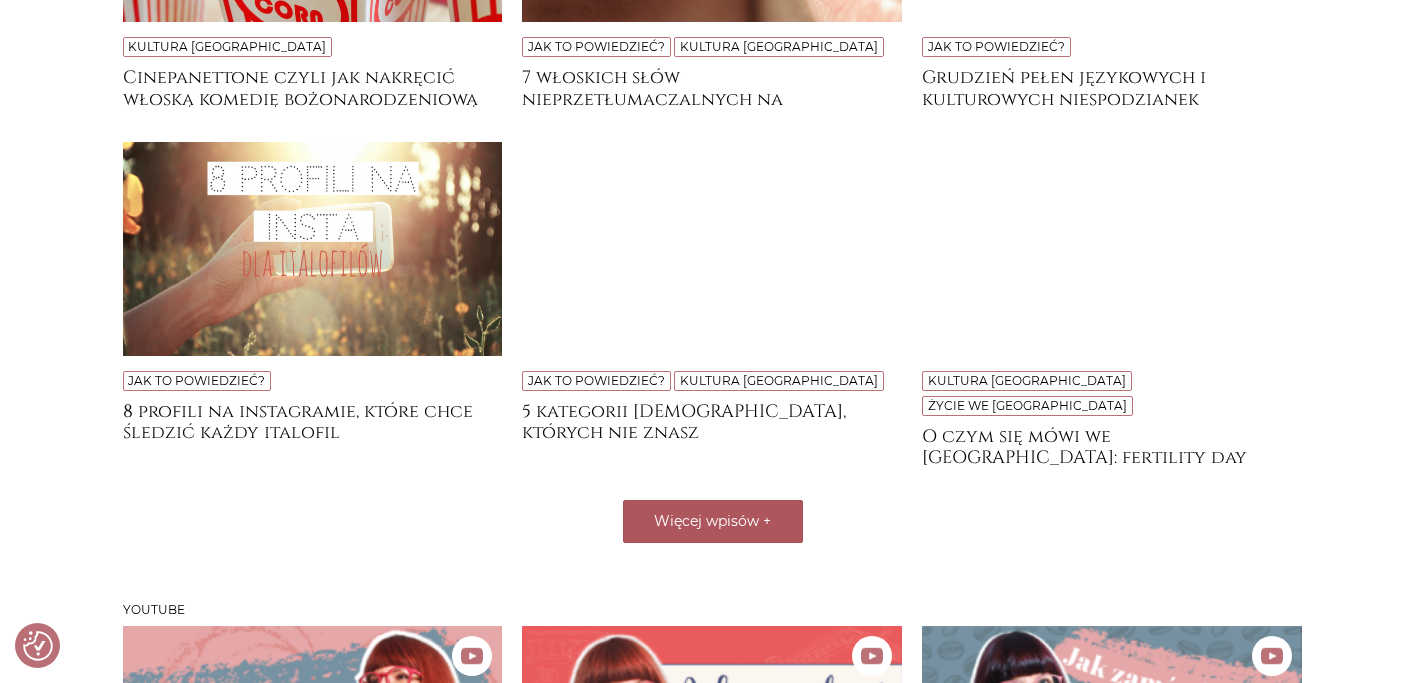 scroll, scrollTop: 8205, scrollLeft: 0, axis: vertical 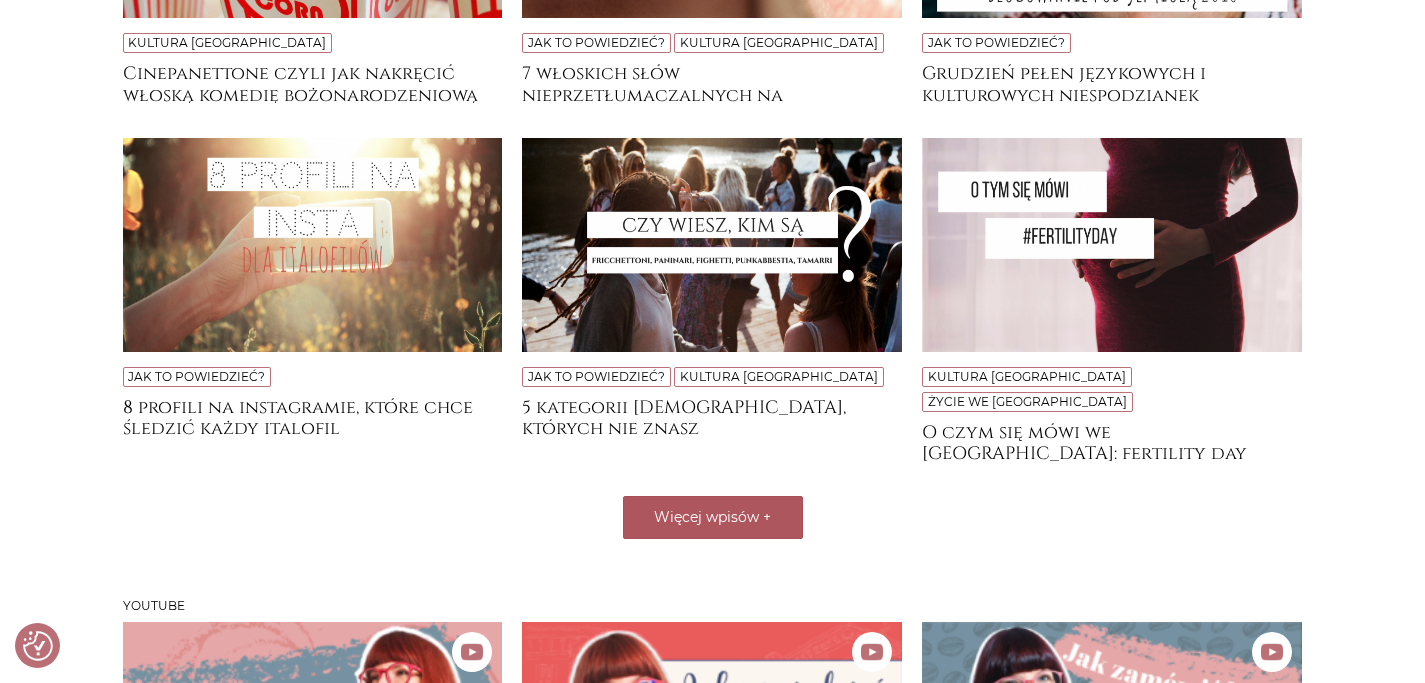 click on "Więcej wpisów   +" at bounding box center (713, 517) 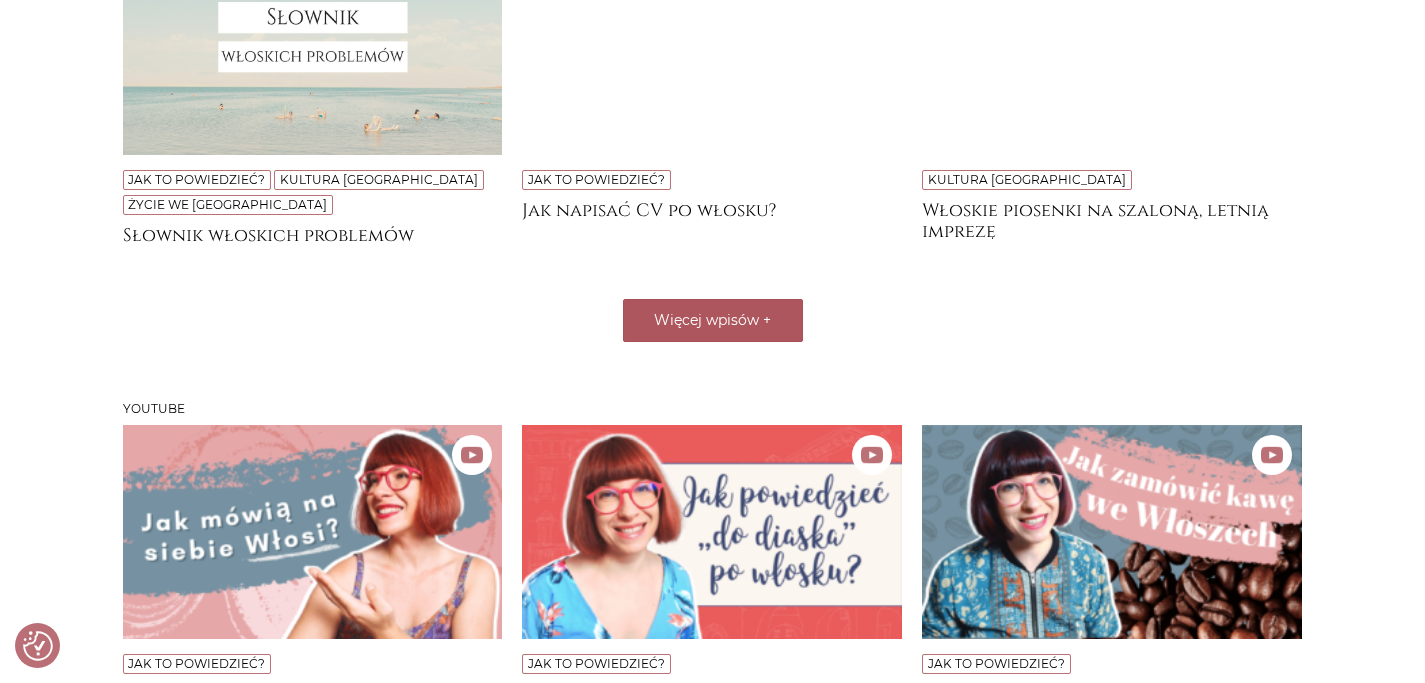 scroll, scrollTop: 9145, scrollLeft: 0, axis: vertical 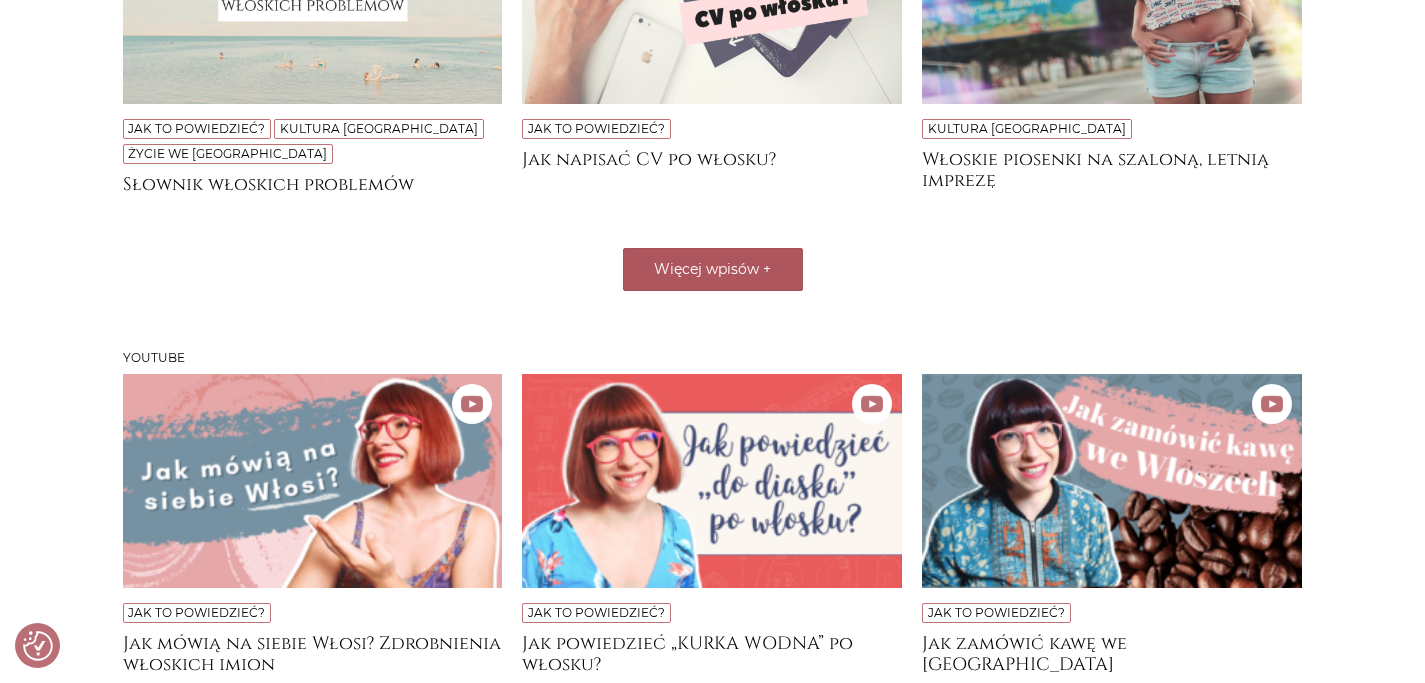 click on "Więcej wpisów" at bounding box center [706, 269] 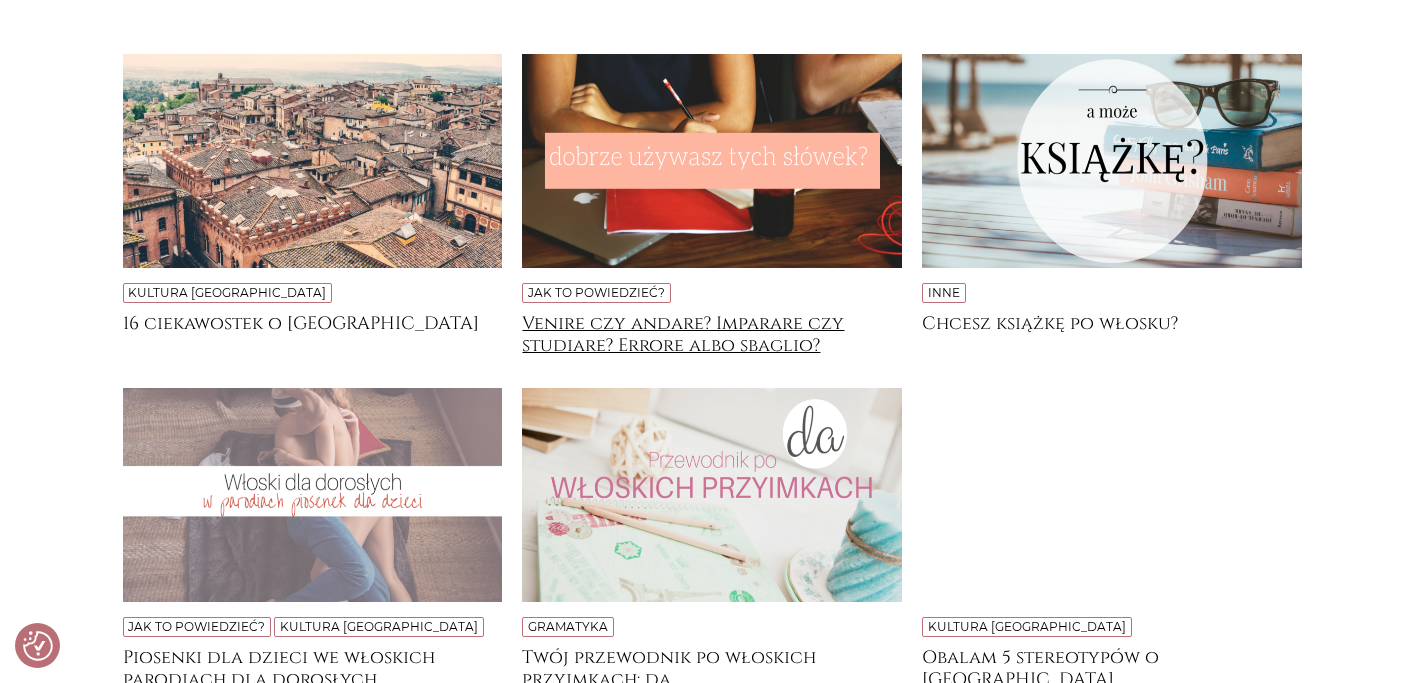 scroll, scrollTop: 9391, scrollLeft: 0, axis: vertical 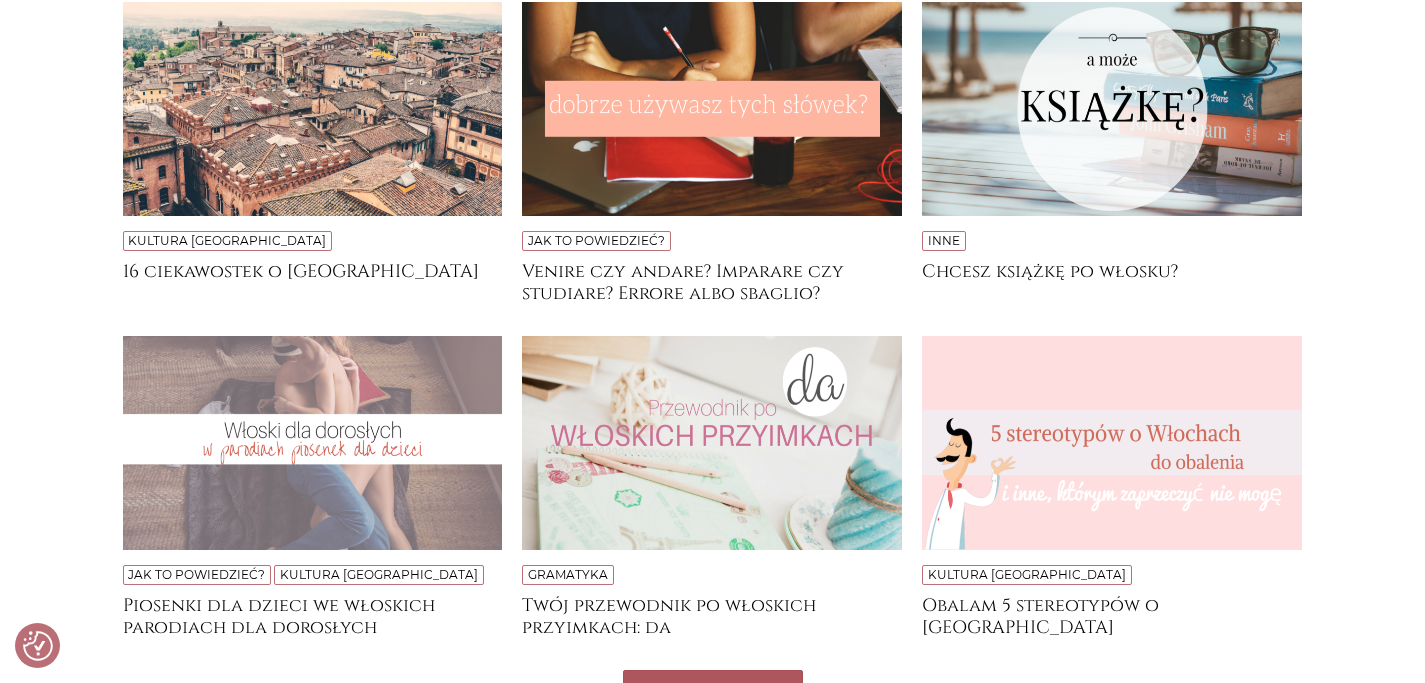 click on "Więcej wpisów" at bounding box center [706, 691] 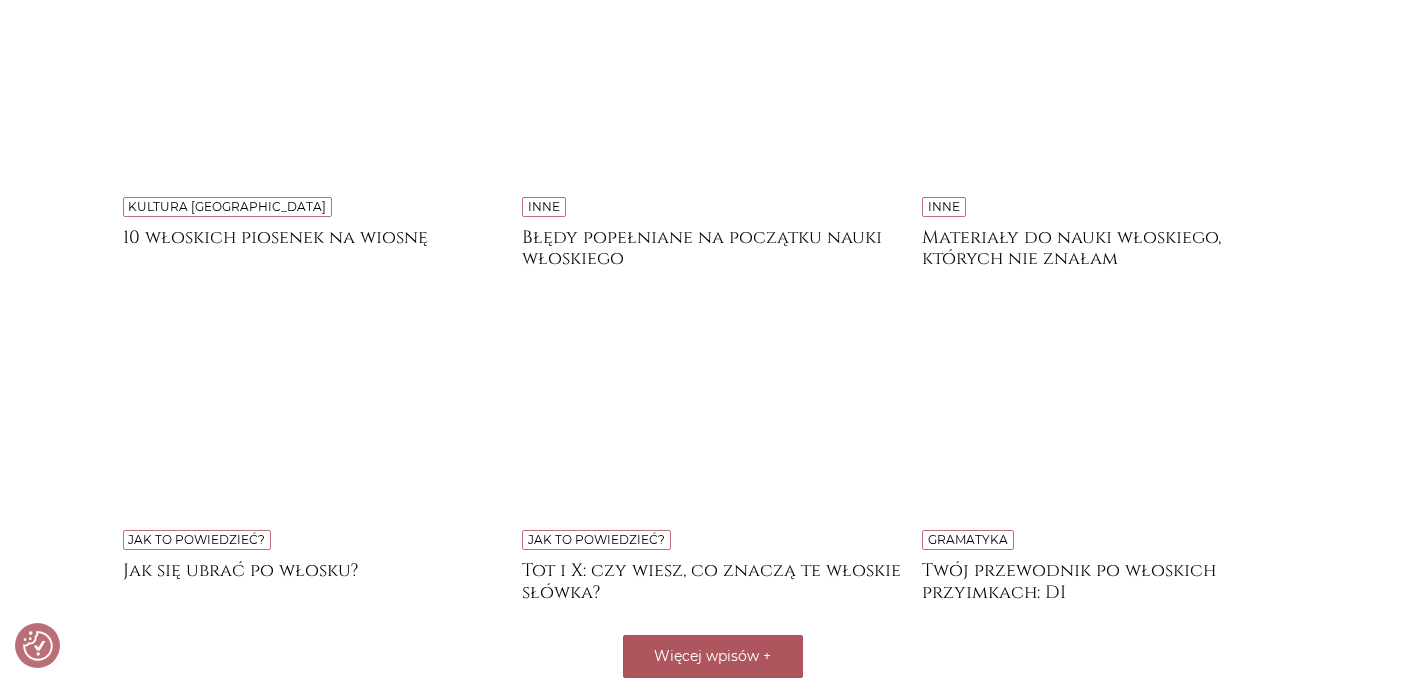 scroll, scrollTop: 10206, scrollLeft: 0, axis: vertical 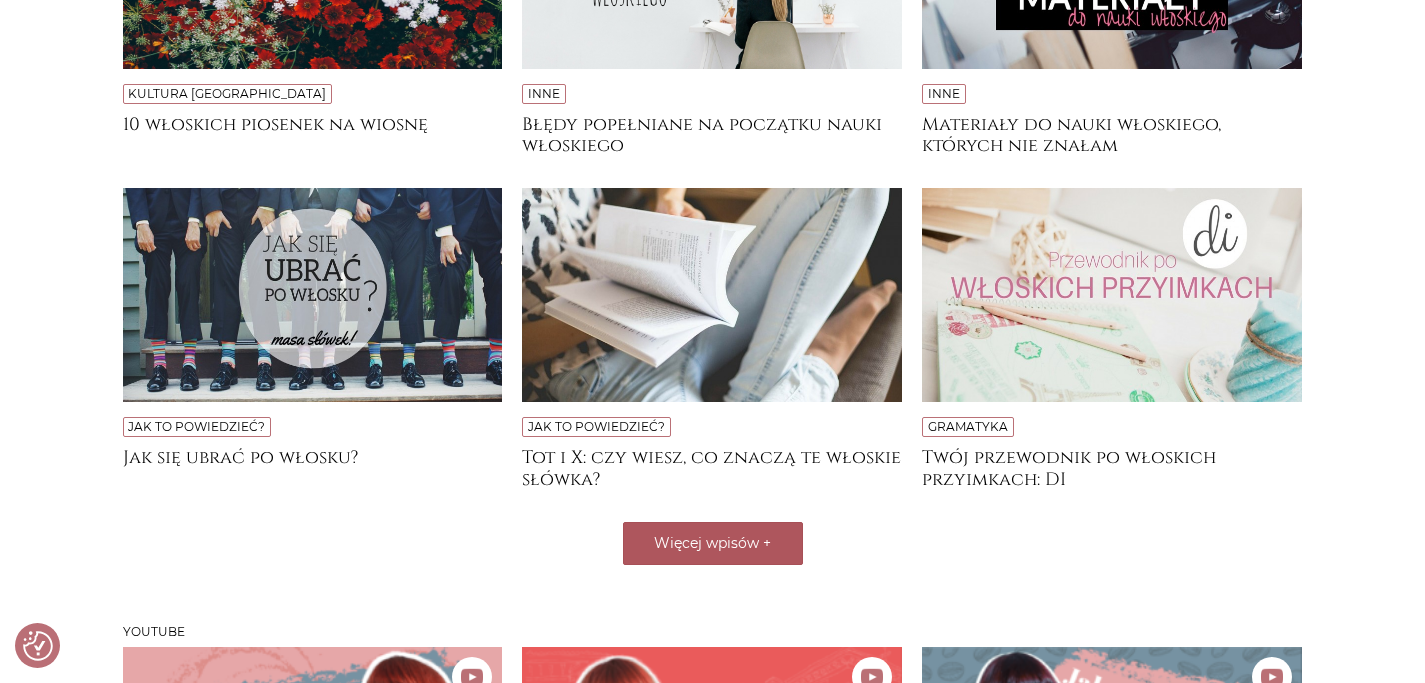 click on "+" at bounding box center (767, 543) 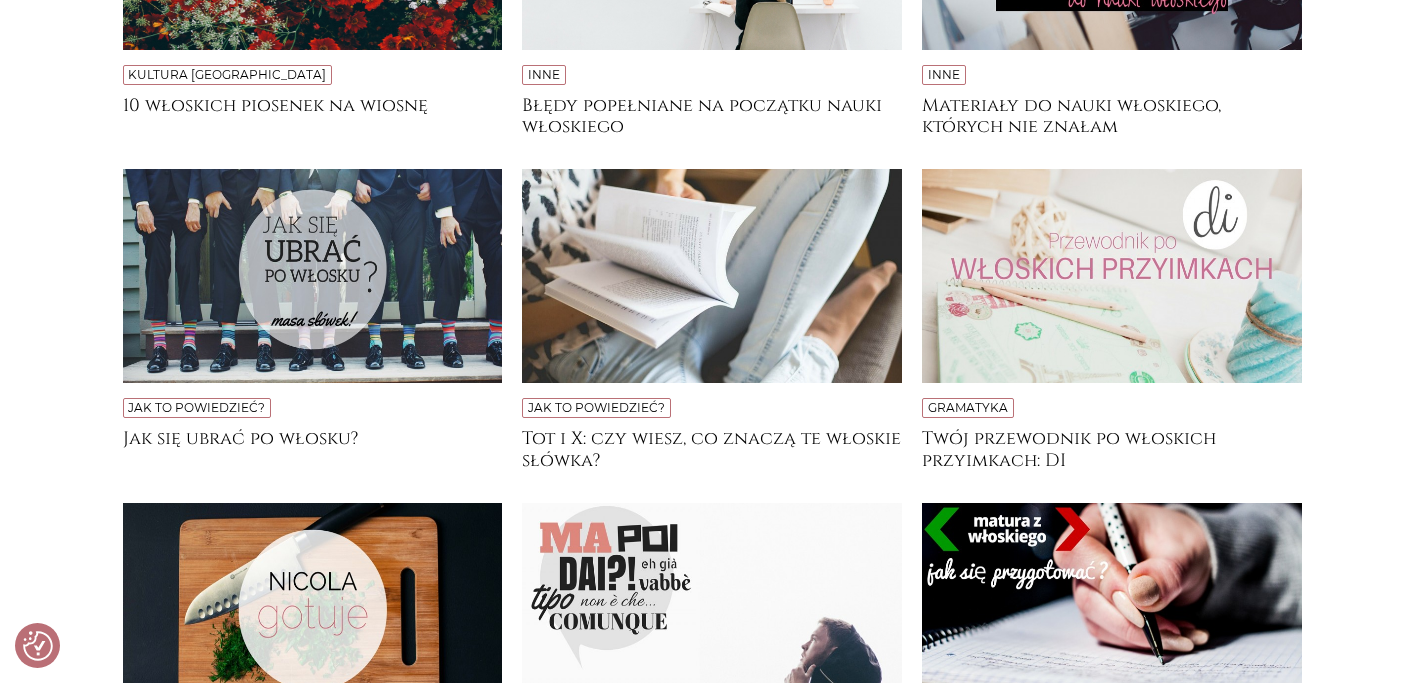 scroll, scrollTop: 10791, scrollLeft: 0, axis: vertical 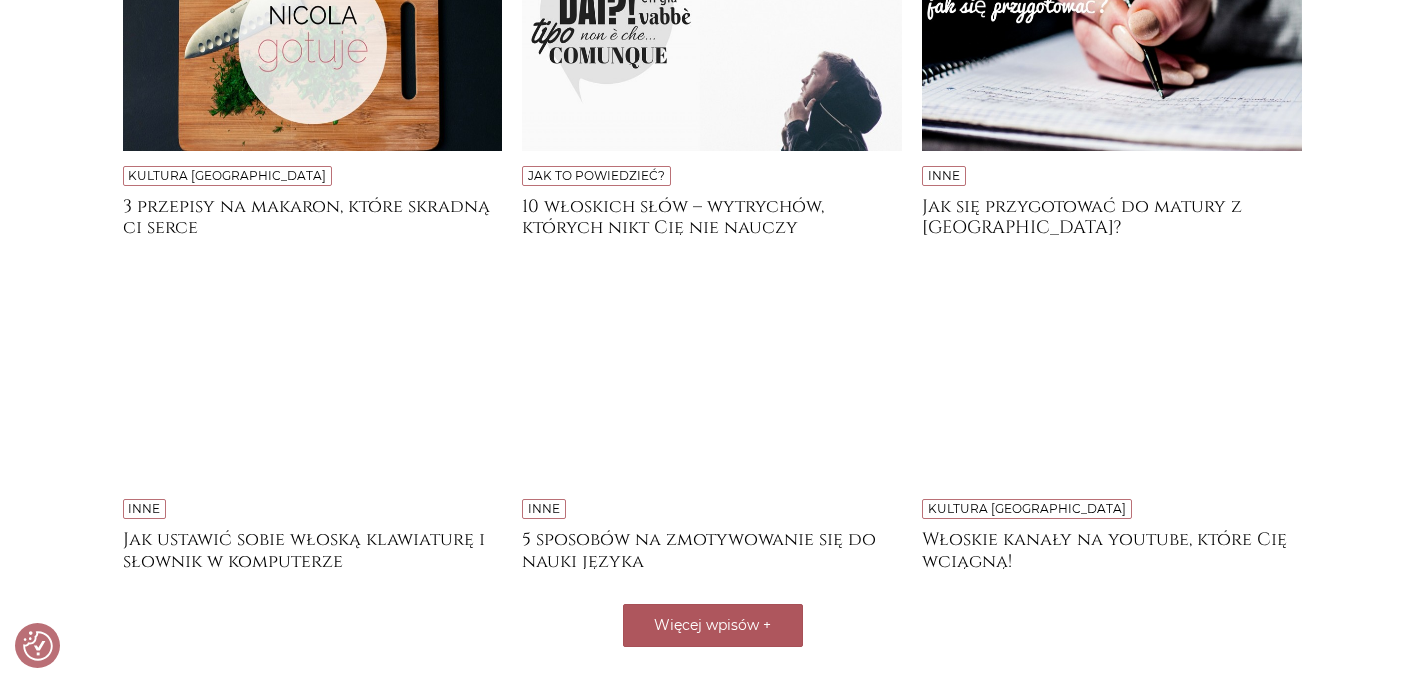 click on "Więcej wpisów   +" at bounding box center [713, 625] 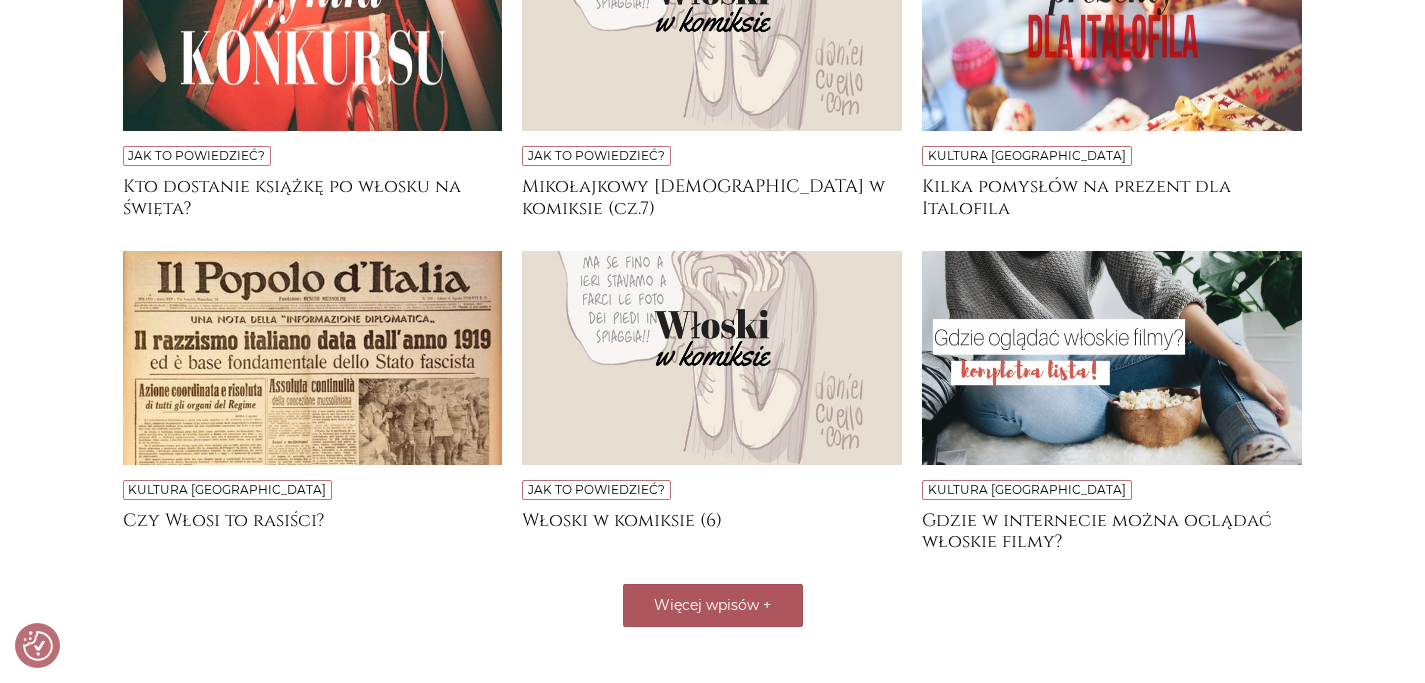 scroll, scrollTop: 11533, scrollLeft: 0, axis: vertical 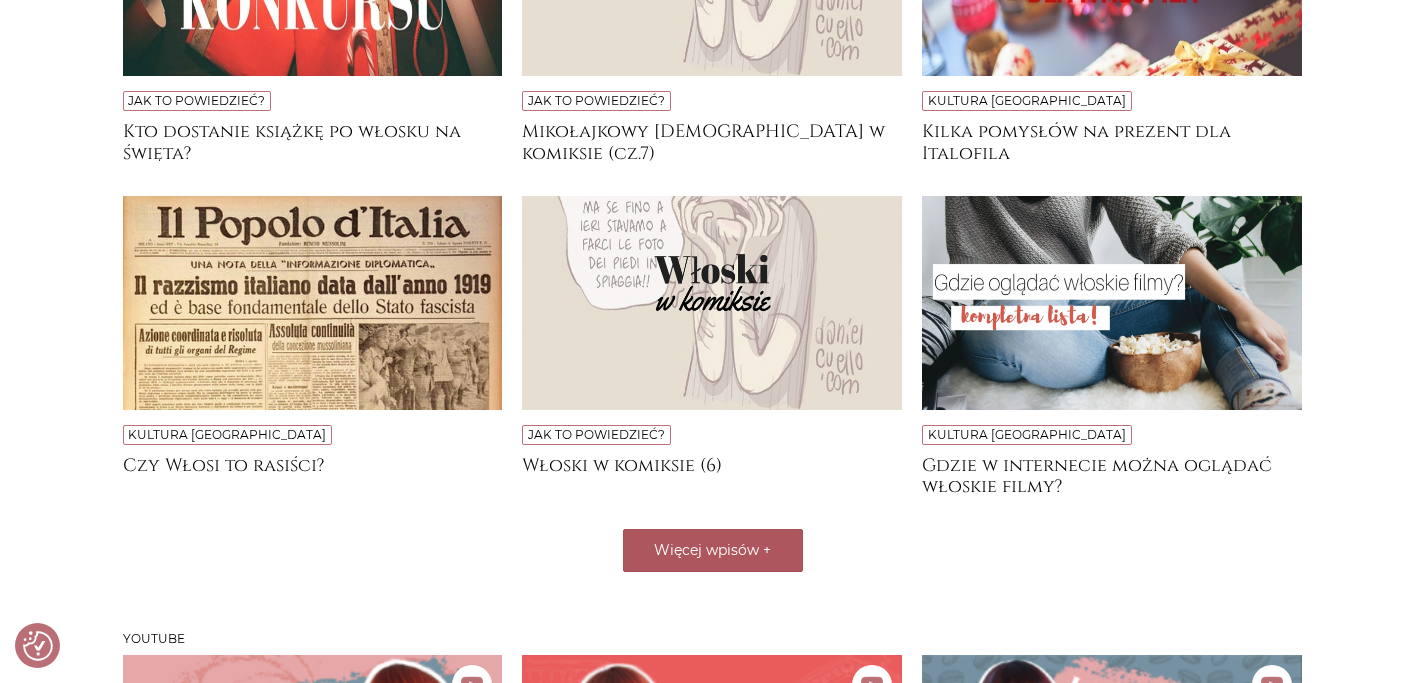 click on "Więcej wpisów   +" at bounding box center (713, 550) 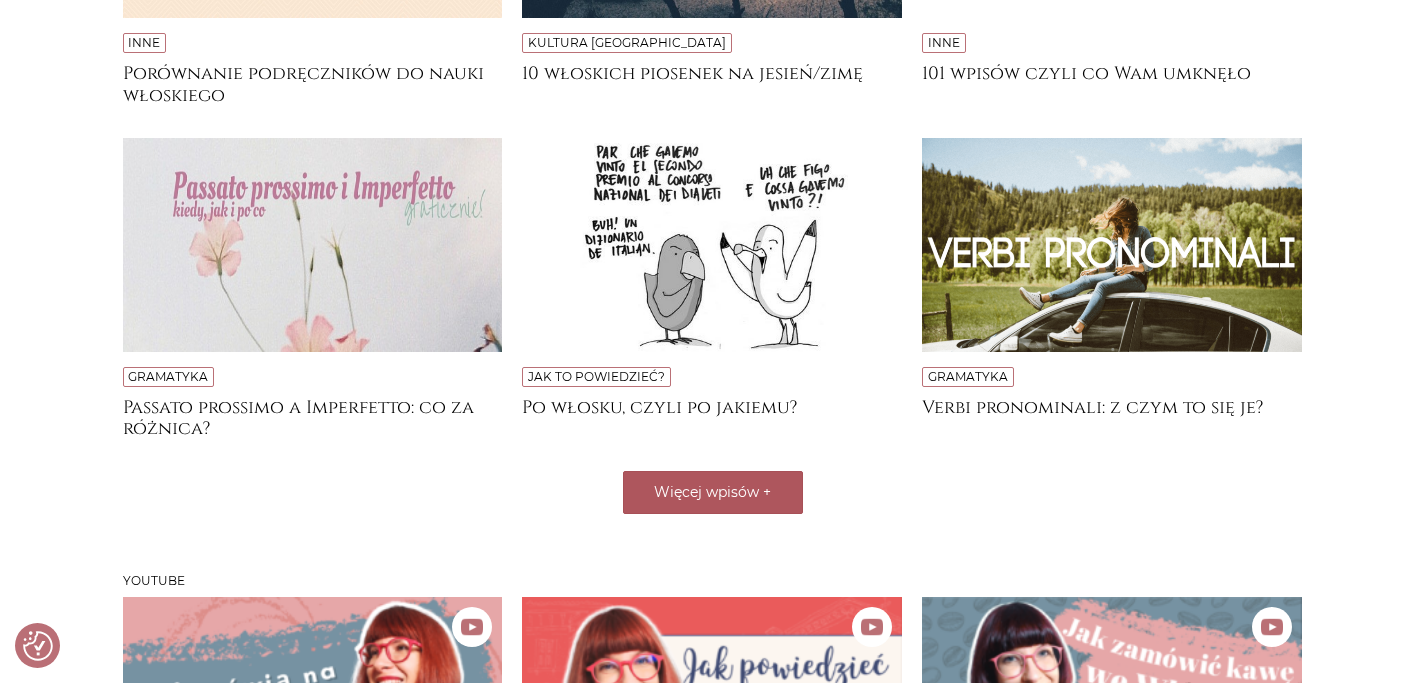 scroll, scrollTop: 12267, scrollLeft: 0, axis: vertical 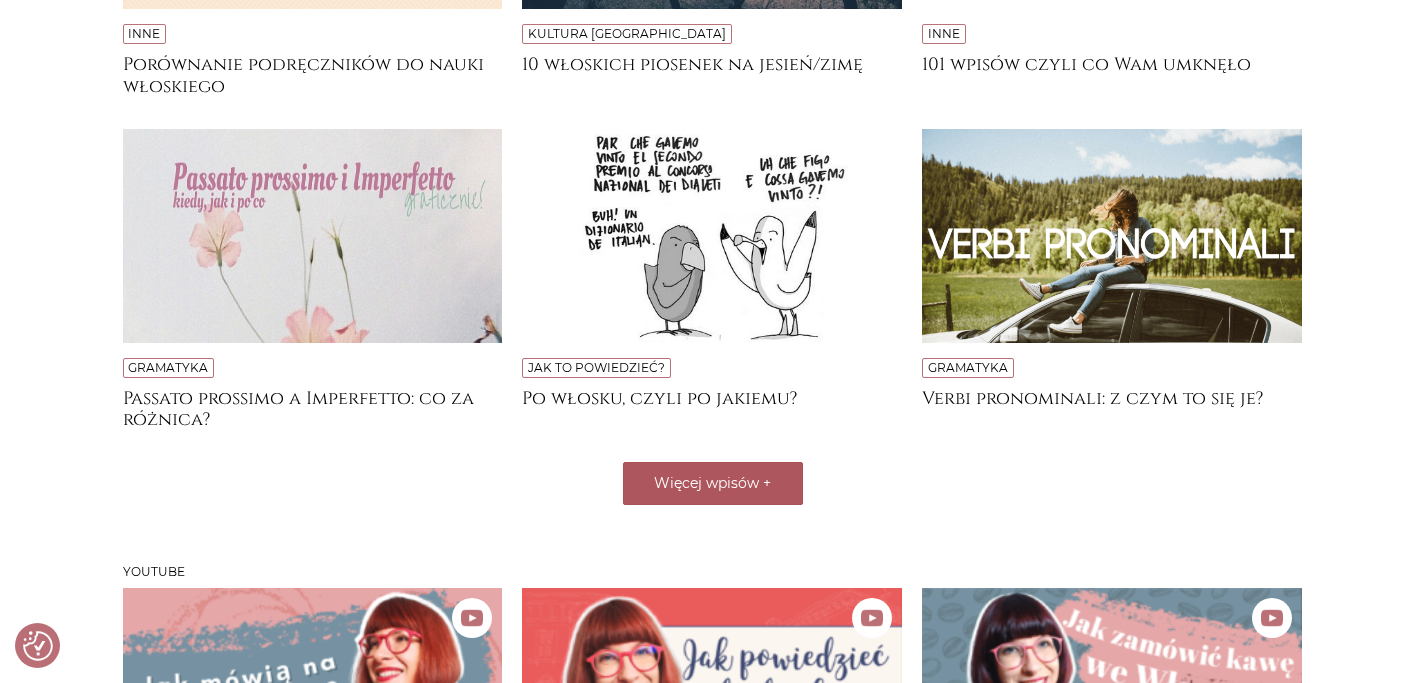 click on "+" at bounding box center [767, 483] 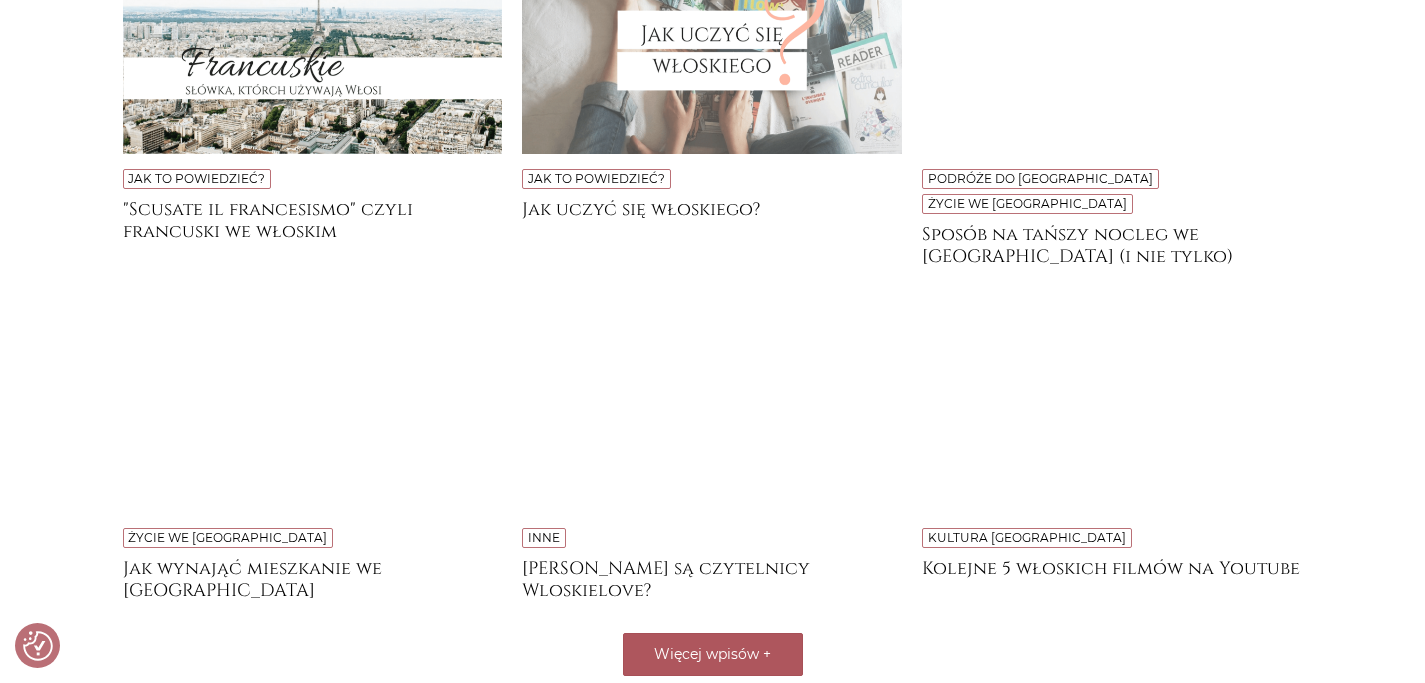 scroll, scrollTop: 12809, scrollLeft: 0, axis: vertical 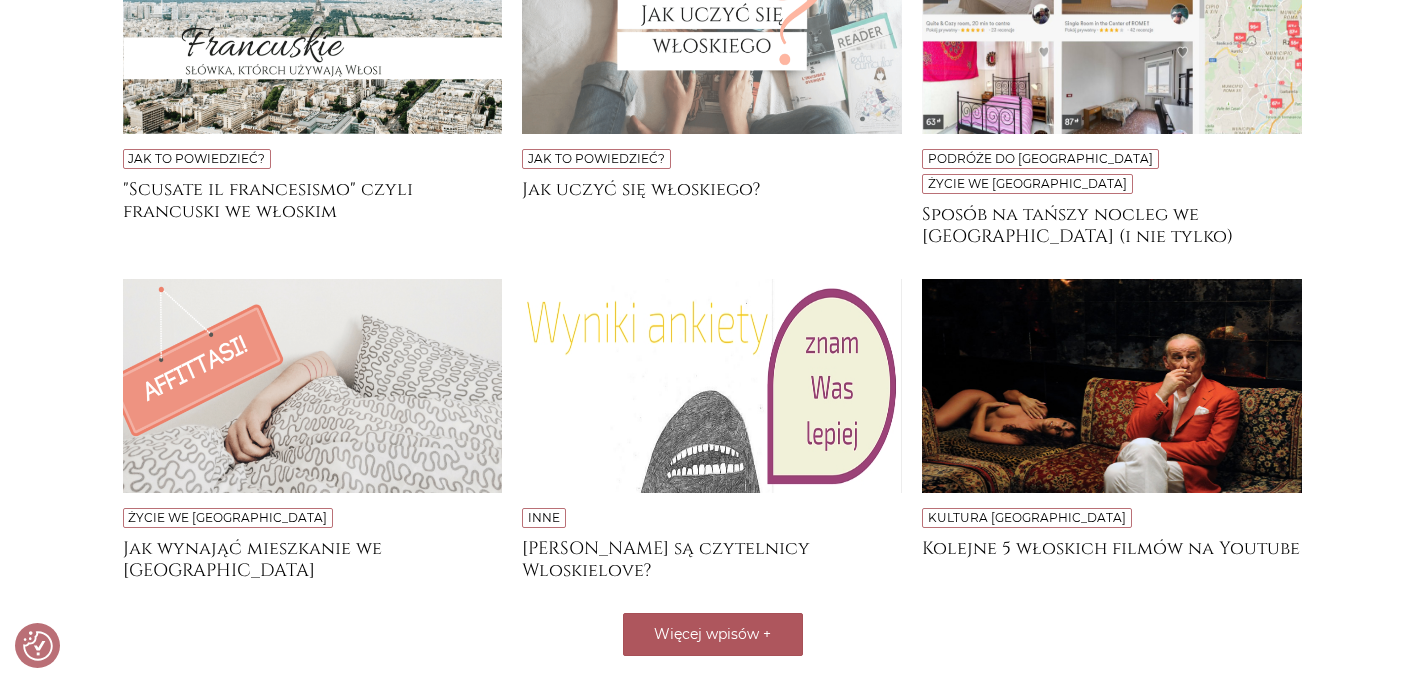 click on "Więcej wpisów" at bounding box center [706, 634] 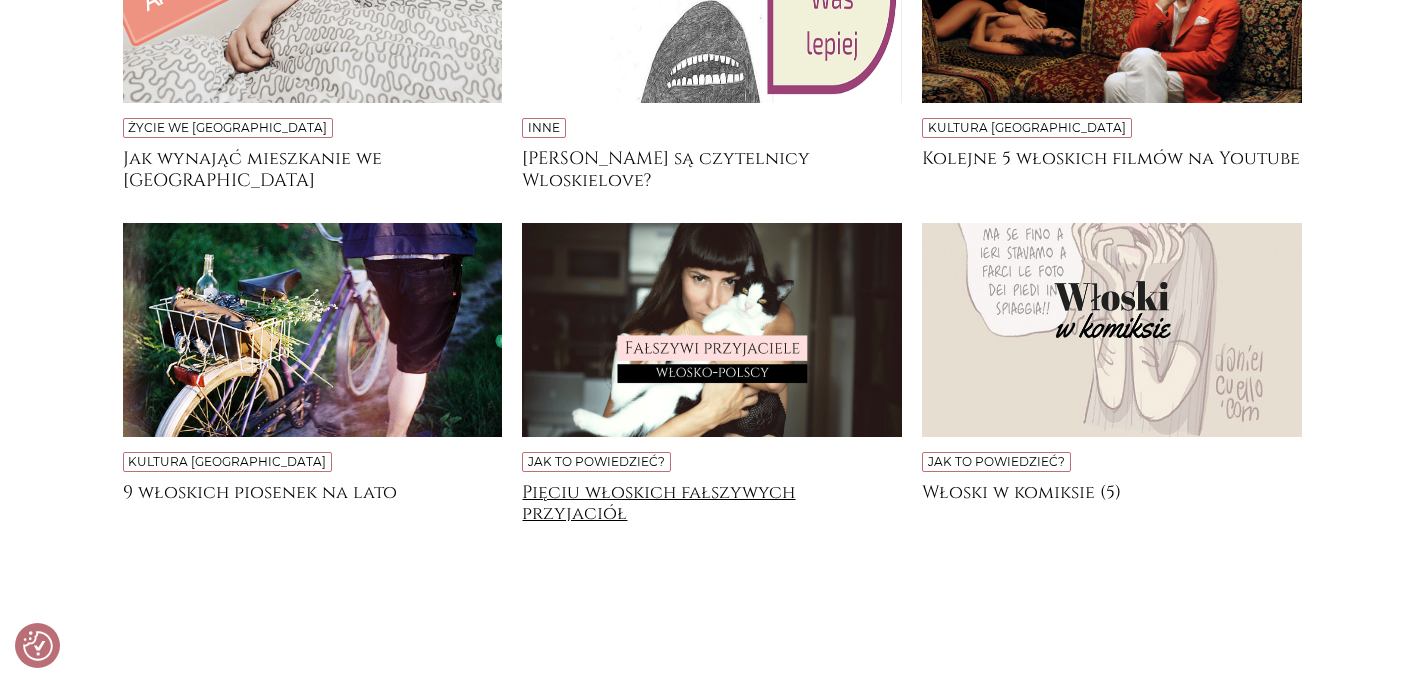 scroll, scrollTop: 13204, scrollLeft: 0, axis: vertical 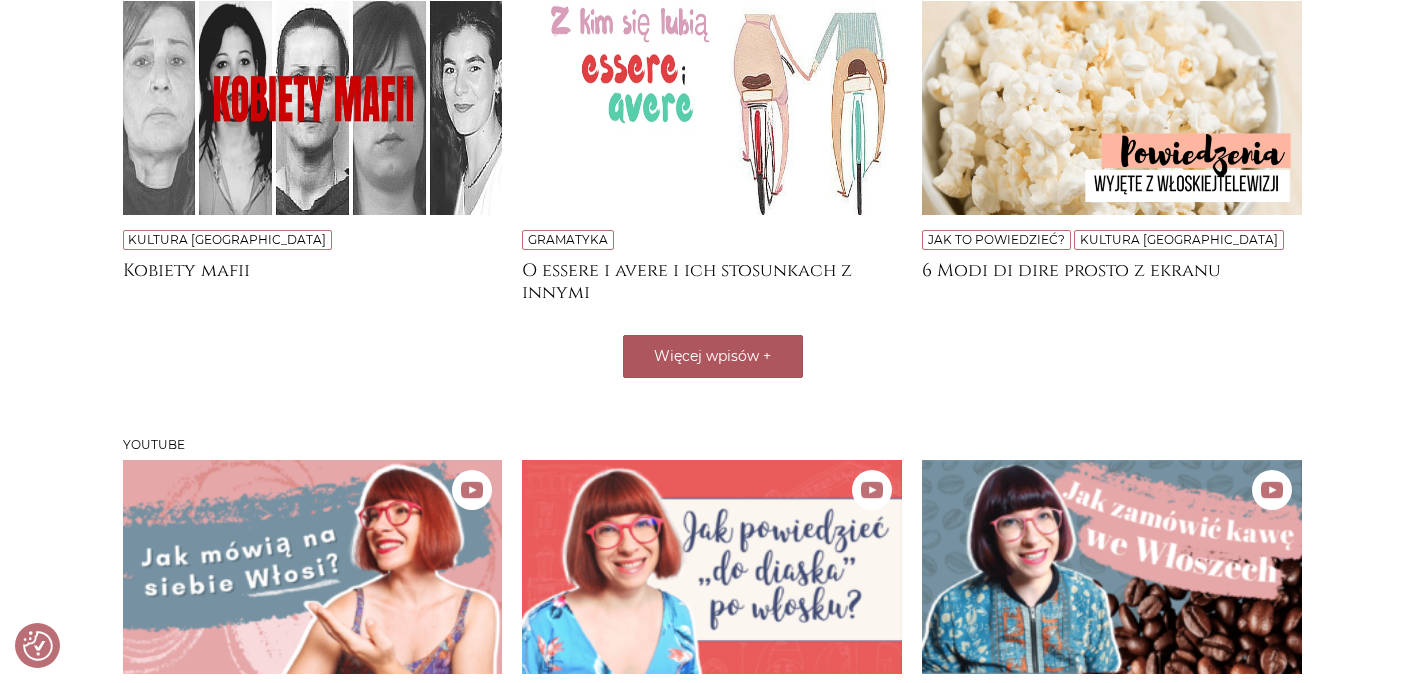 click on "Więcej wpisów   +" at bounding box center [713, 356] 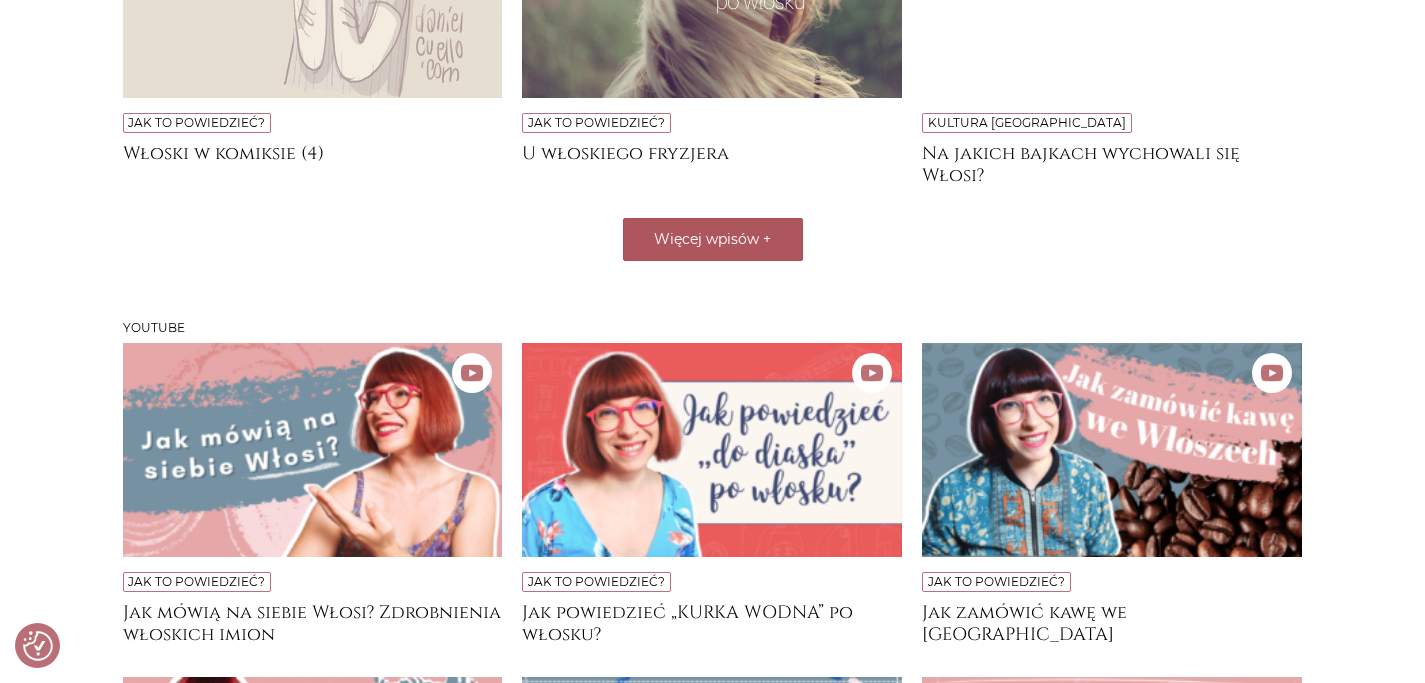 scroll, scrollTop: 15123, scrollLeft: 0, axis: vertical 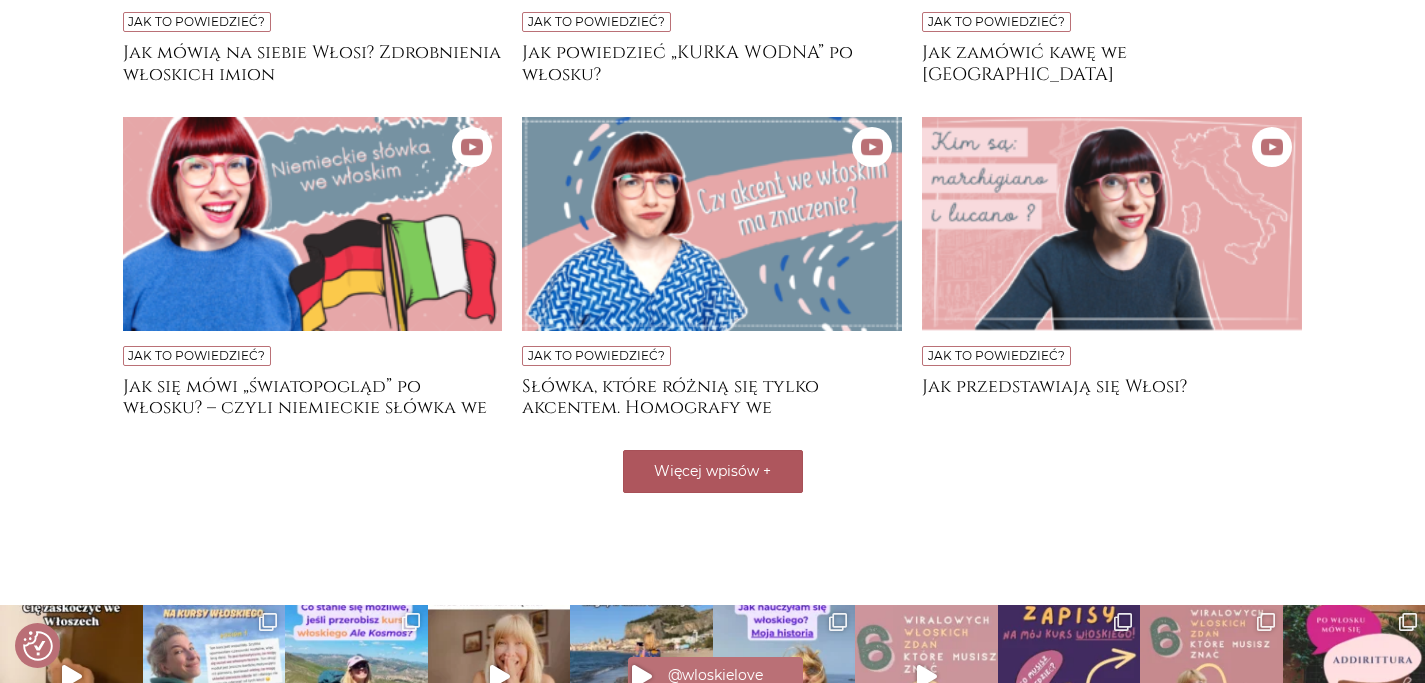 click on "Więcej wpisów   +" at bounding box center (713, 471) 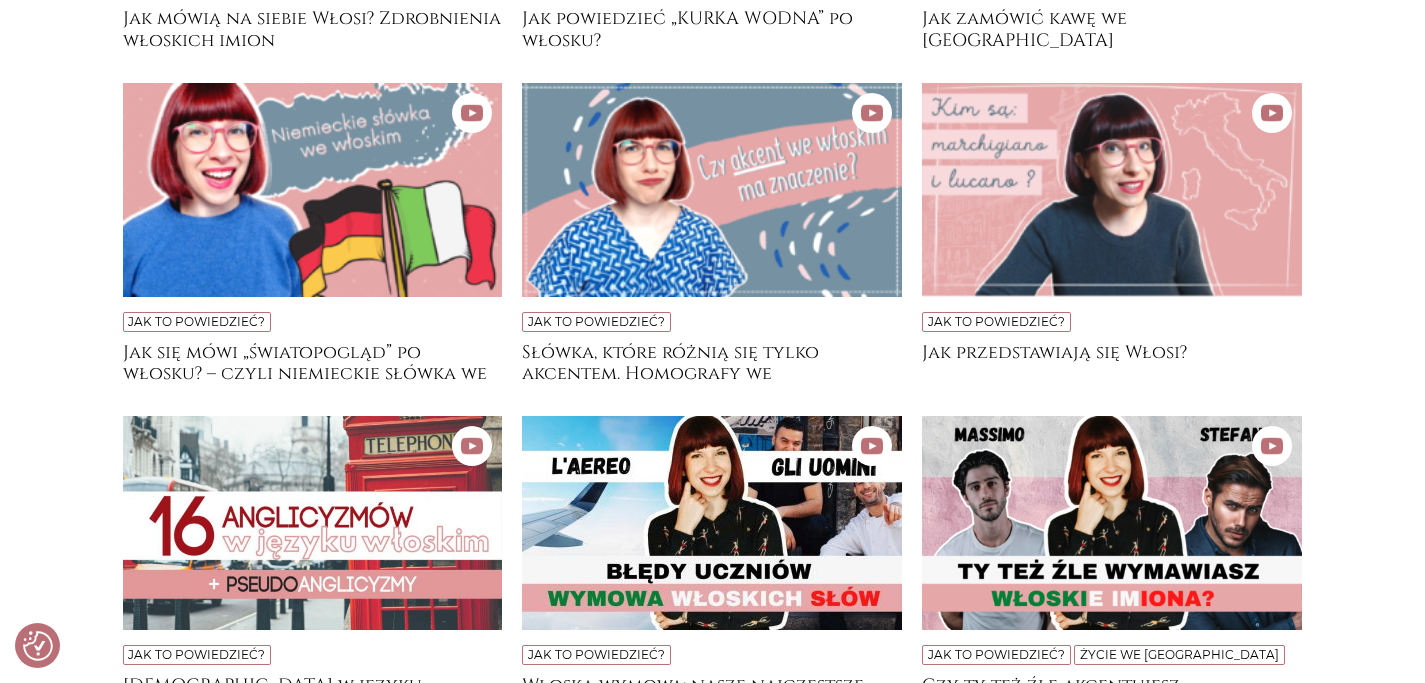 scroll, scrollTop: 15456, scrollLeft: 0, axis: vertical 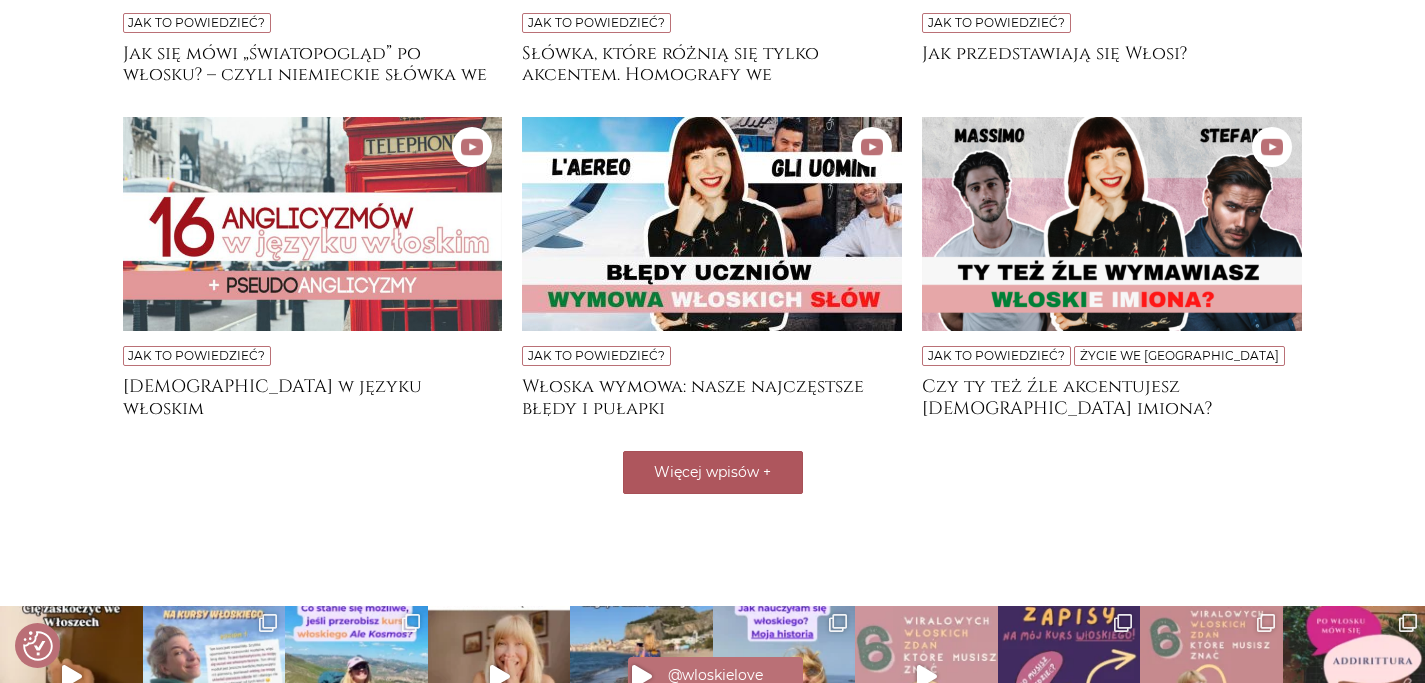 click on "+" at bounding box center [767, 472] 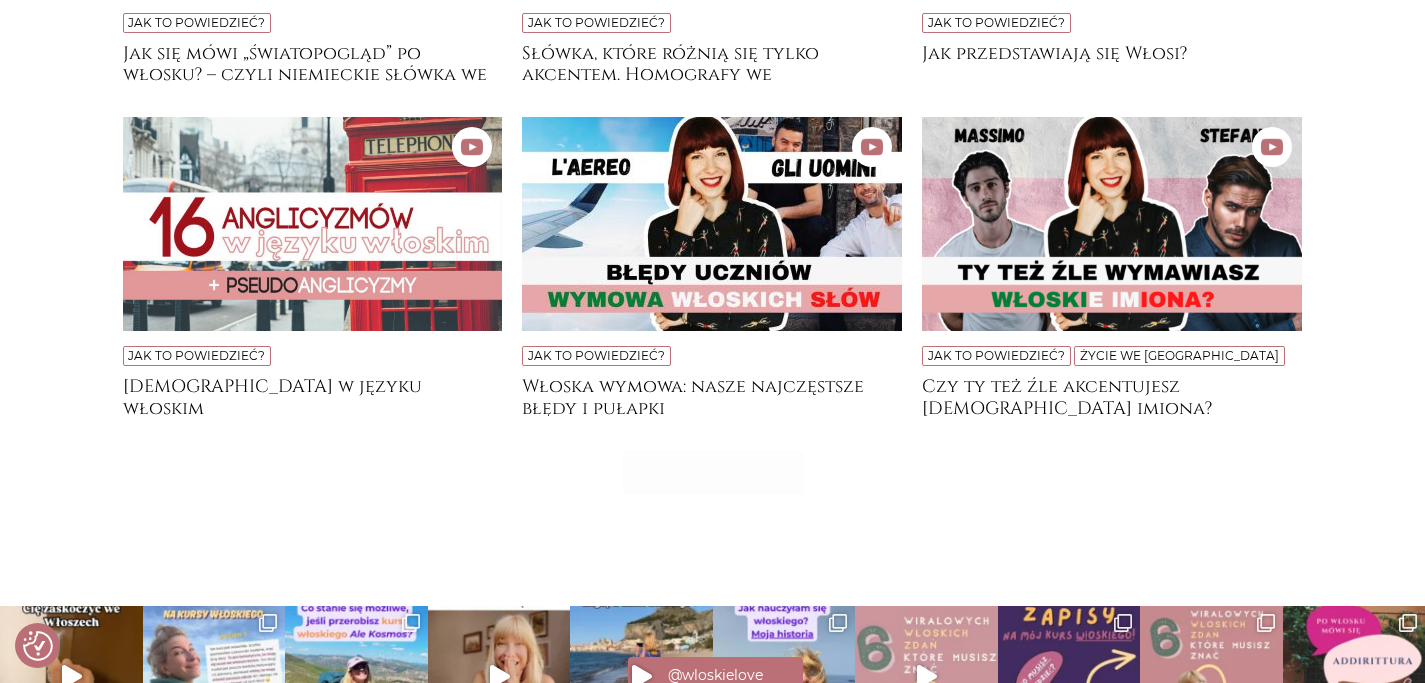 scroll, scrollTop: 15413, scrollLeft: 0, axis: vertical 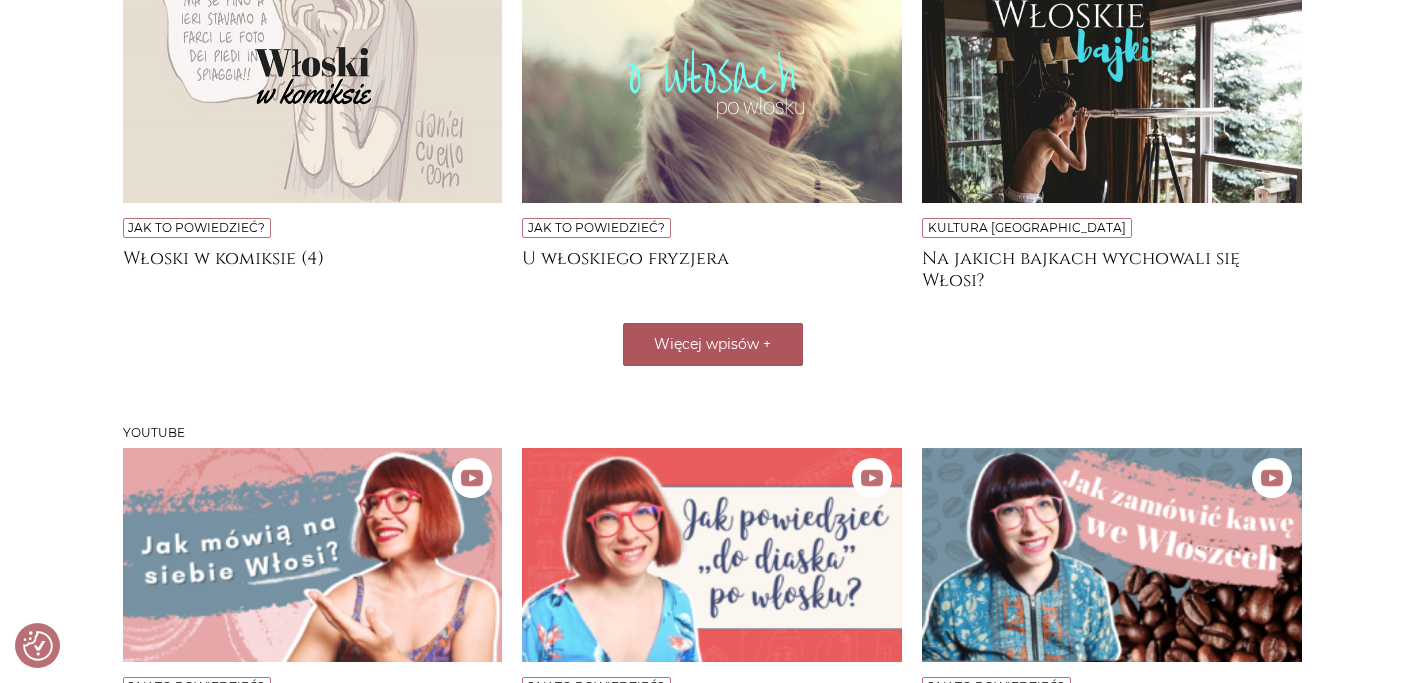click on "Więcej wpisów   +" at bounding box center (713, 344) 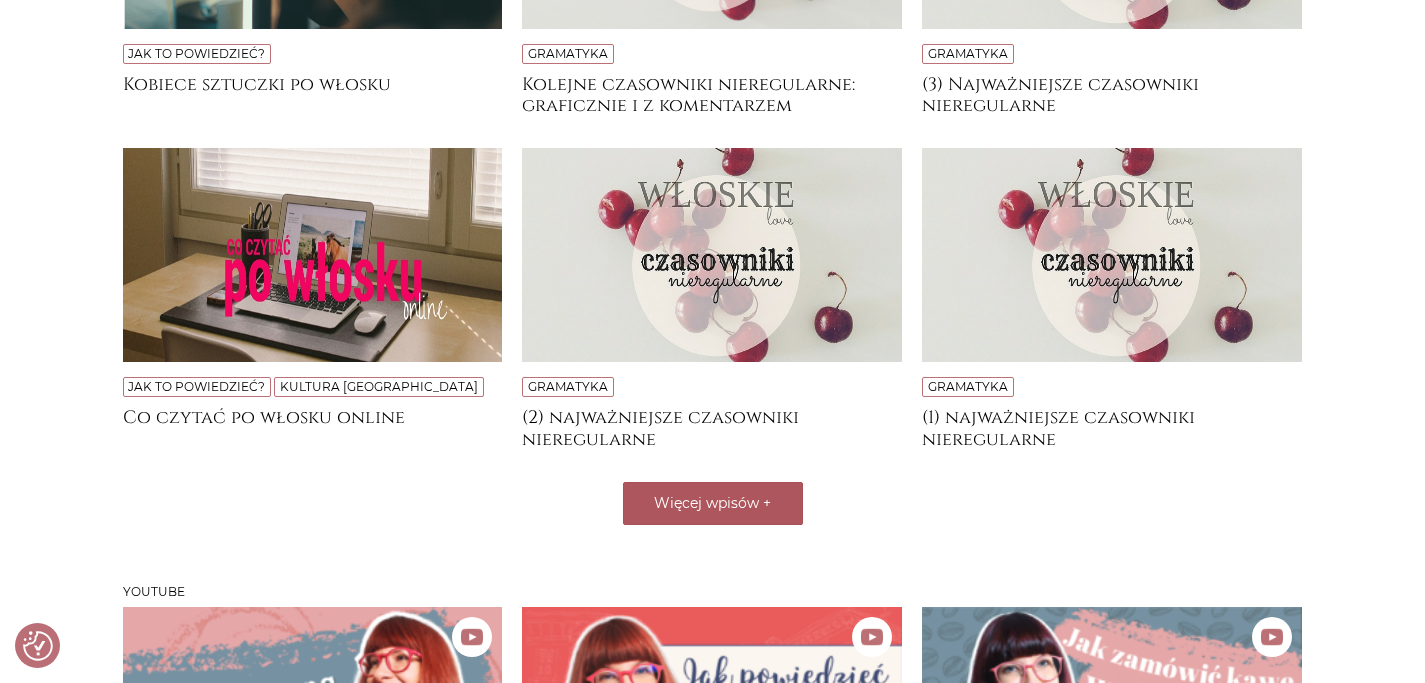 scroll, scrollTop: 14969, scrollLeft: 0, axis: vertical 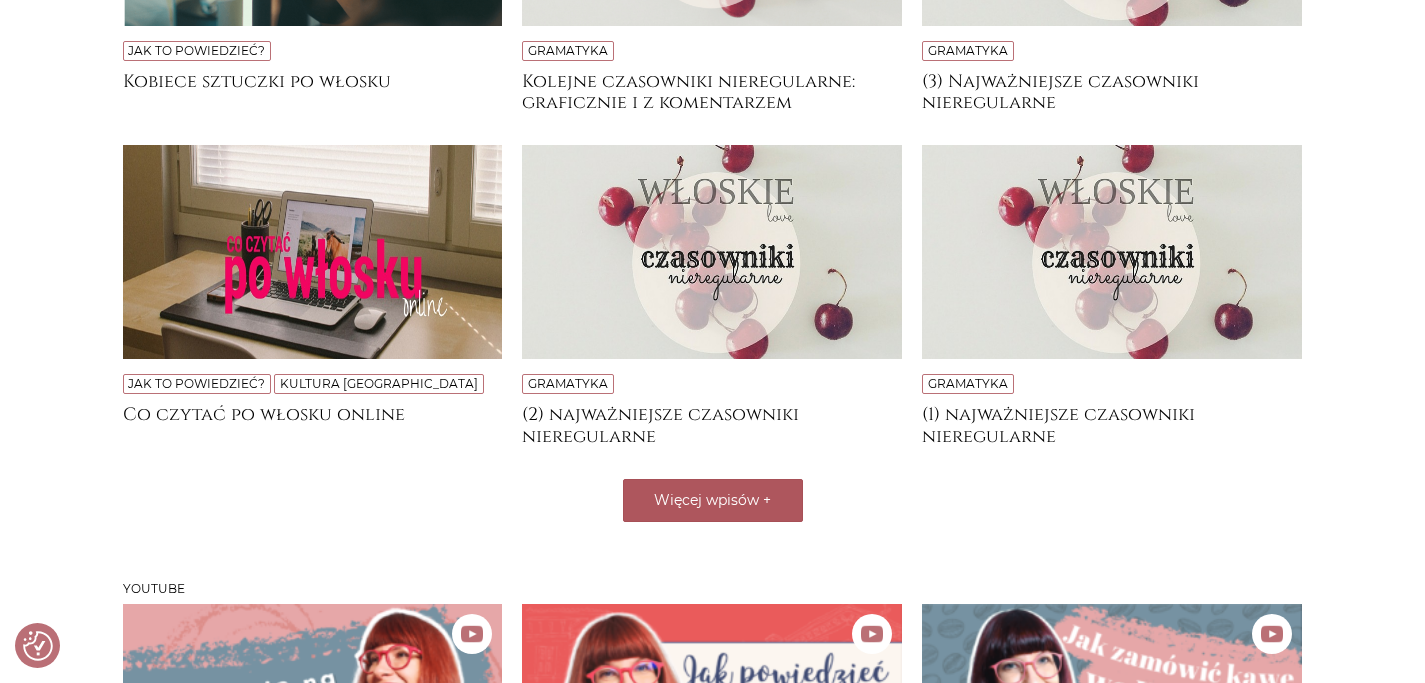 click on "Więcej wpisów" at bounding box center (706, 500) 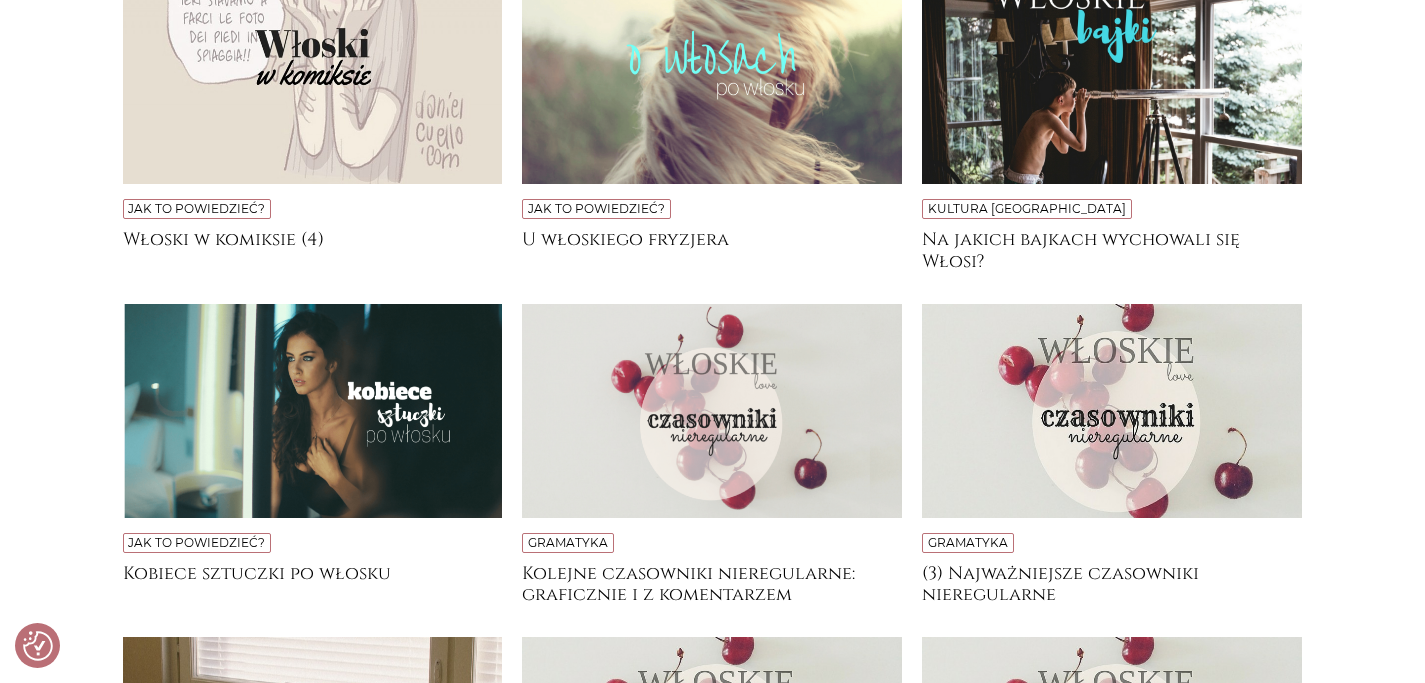 scroll, scrollTop: 14388, scrollLeft: 0, axis: vertical 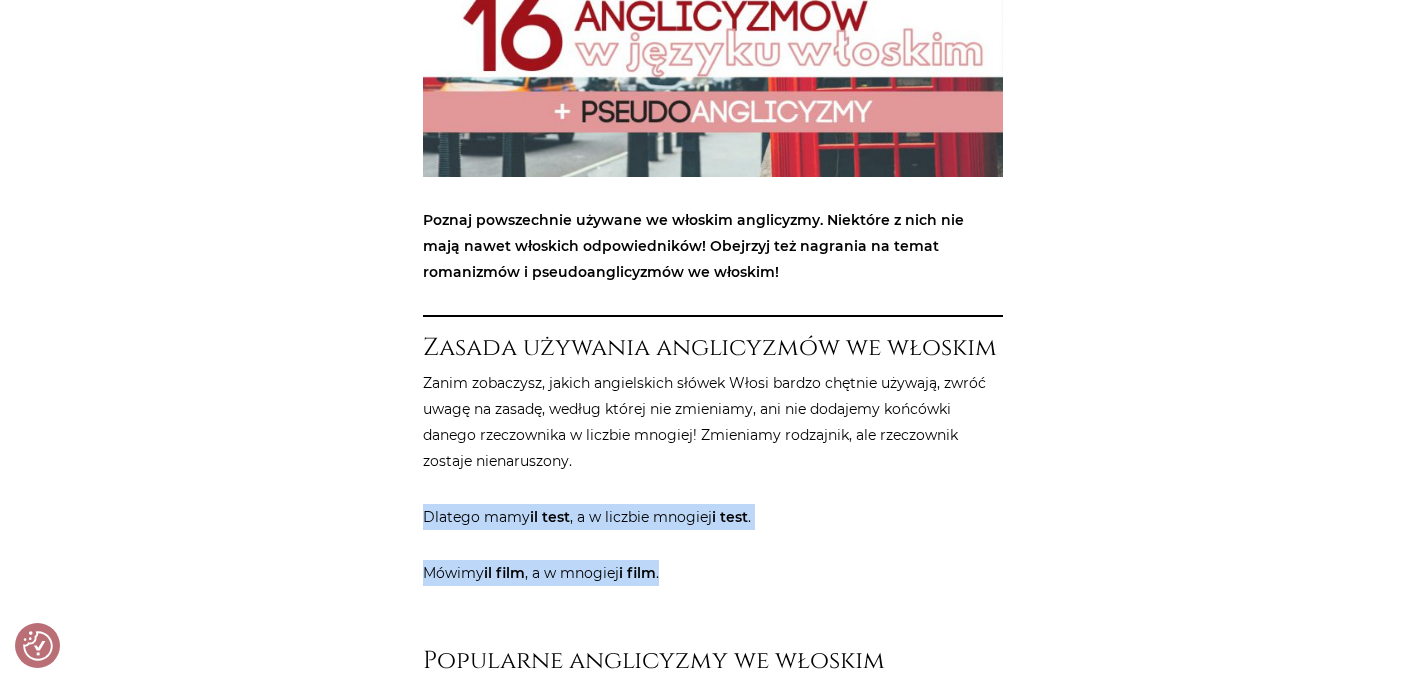 drag, startPoint x: 428, startPoint y: 458, endPoint x: 695, endPoint y: 538, distance: 278.72748 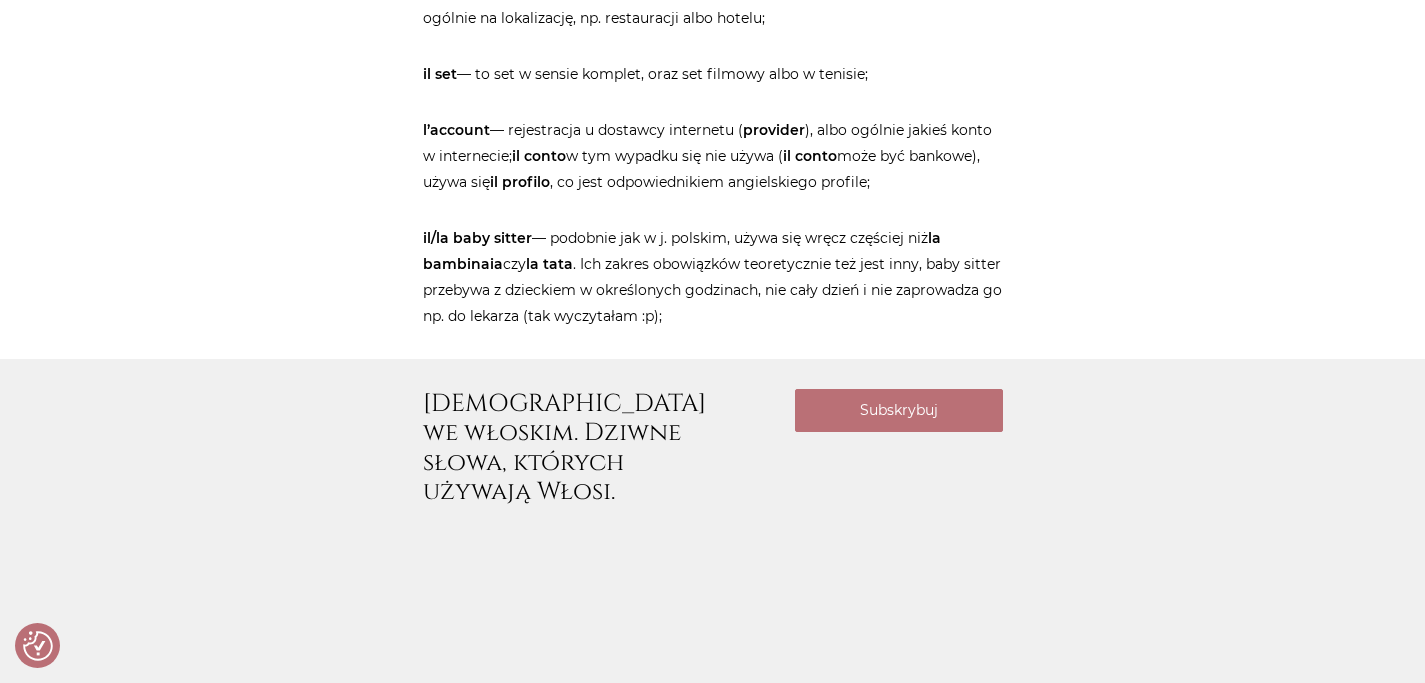 scroll, scrollTop: 2328, scrollLeft: 0, axis: vertical 